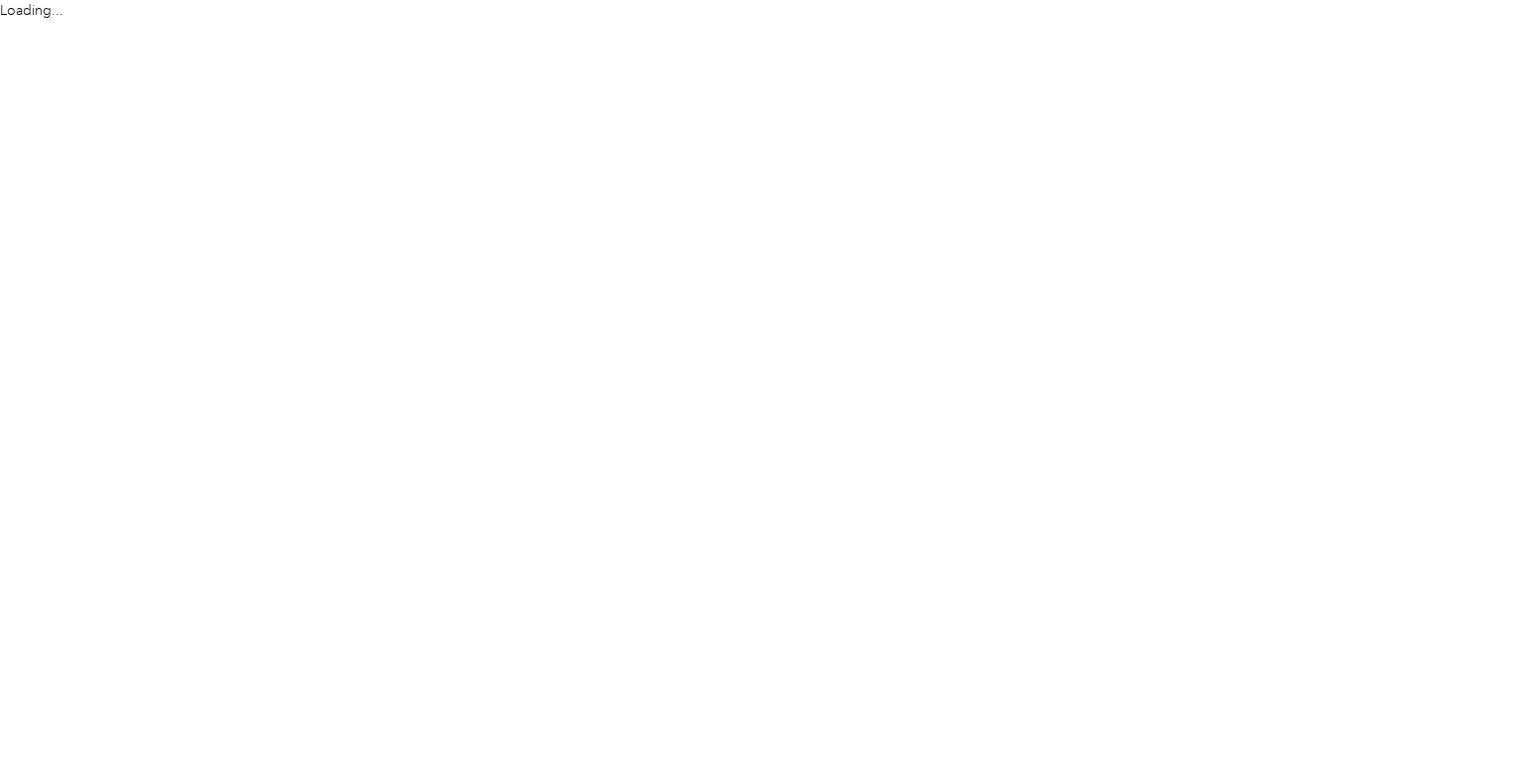 scroll, scrollTop: 0, scrollLeft: 0, axis: both 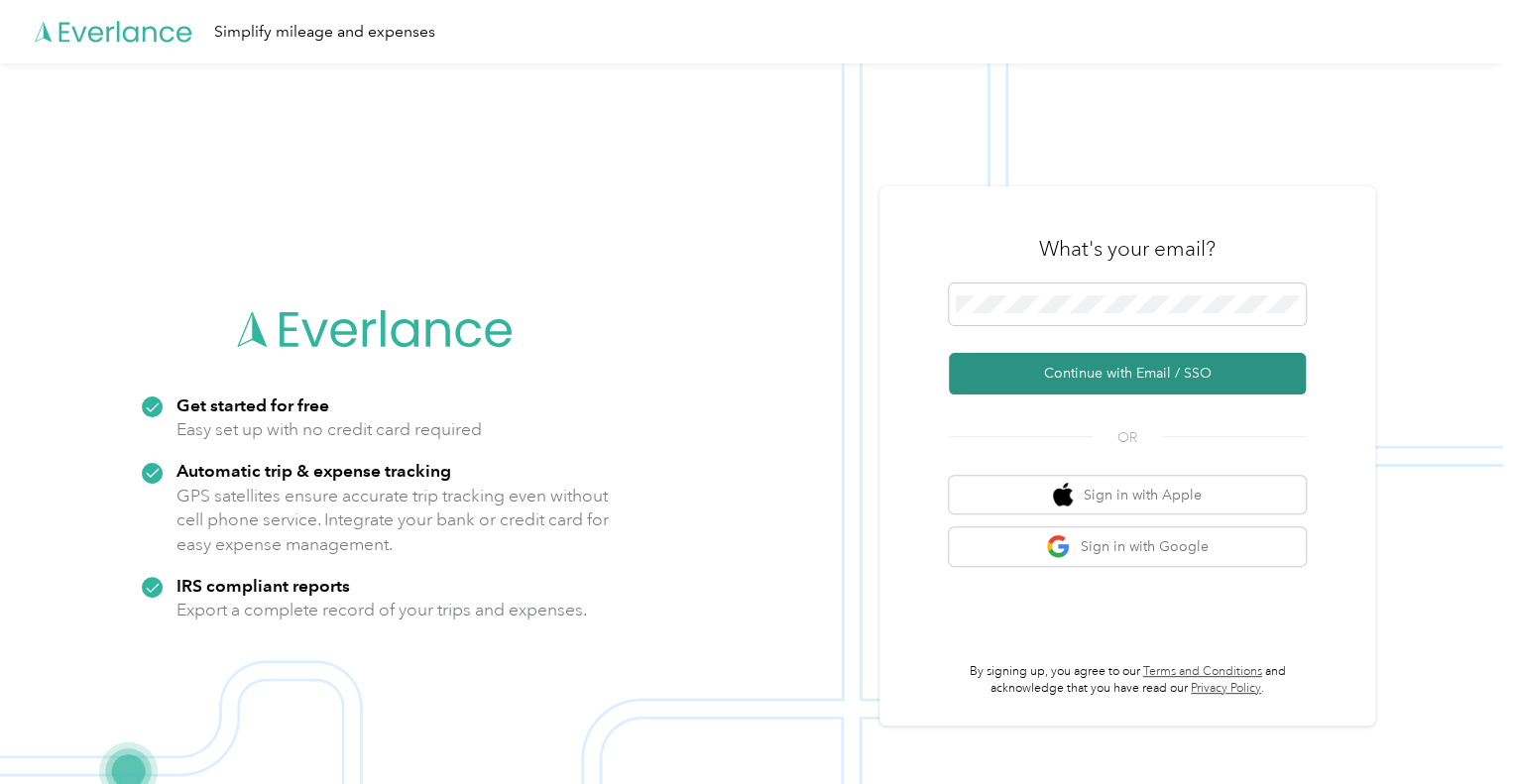 click on "Continue with Email / SSO" at bounding box center (1127, 374) 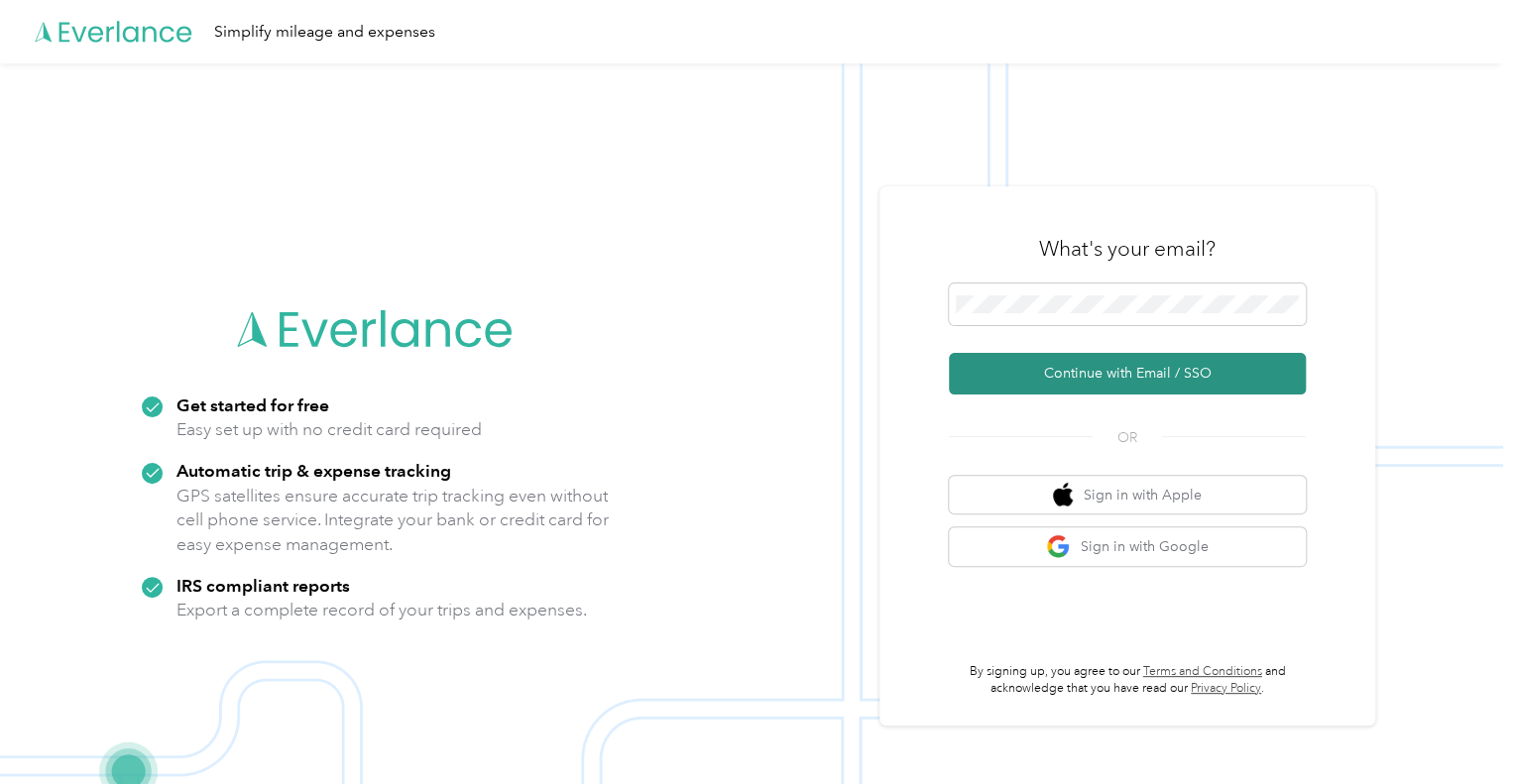 click on "Continue with Email / SSO" at bounding box center (1127, 374) 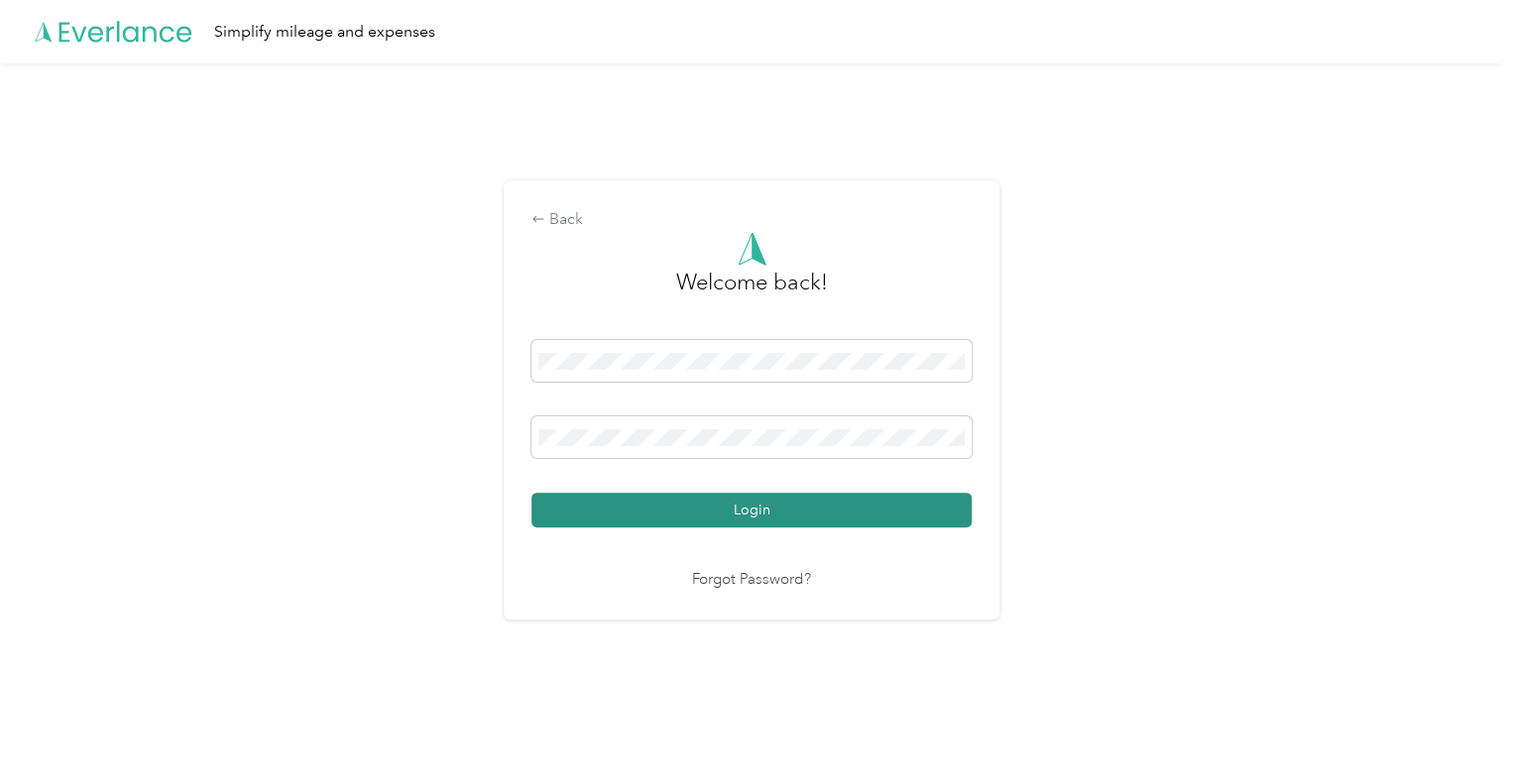 click on "Login" at bounding box center [752, 509] 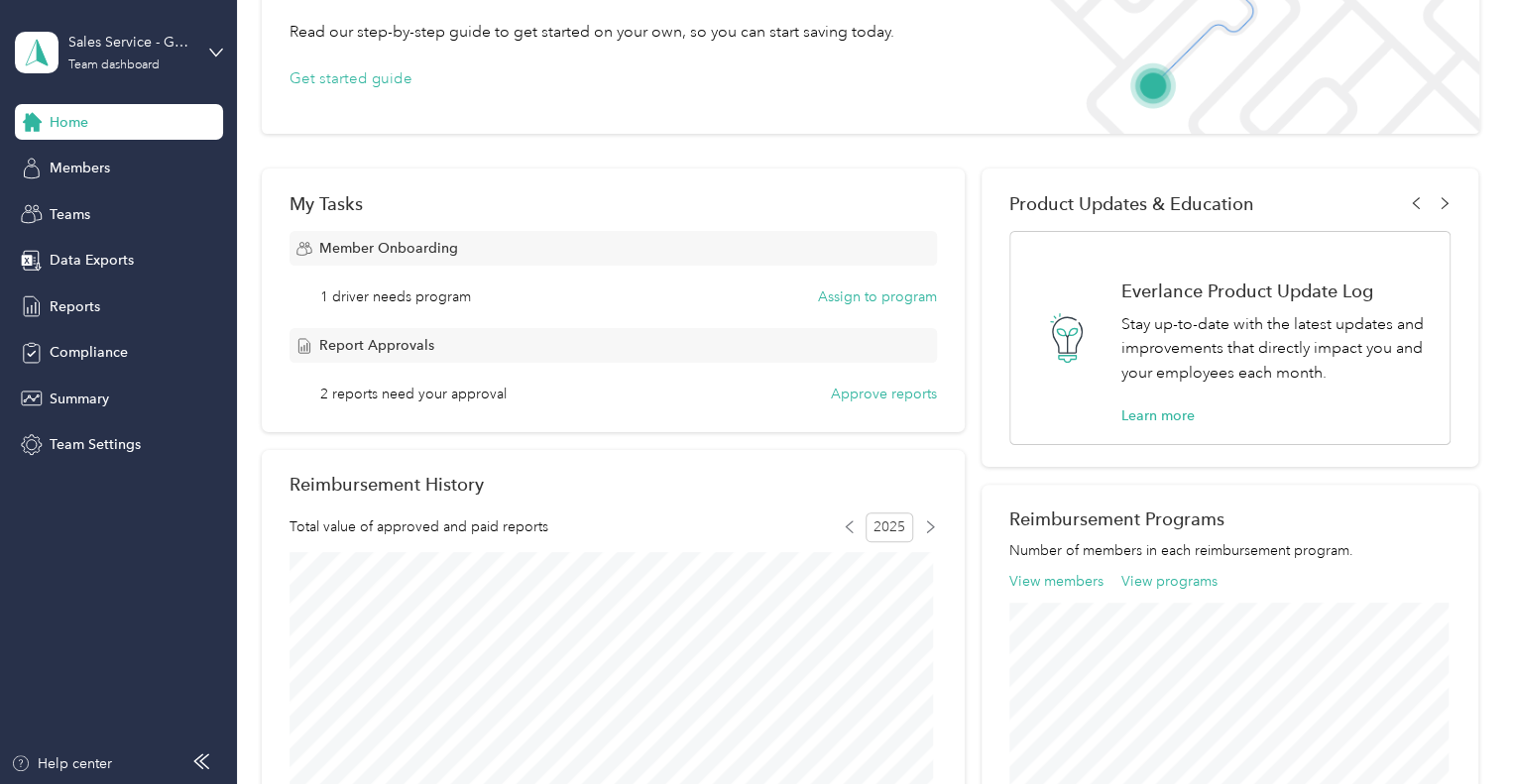 scroll, scrollTop: 0, scrollLeft: 0, axis: both 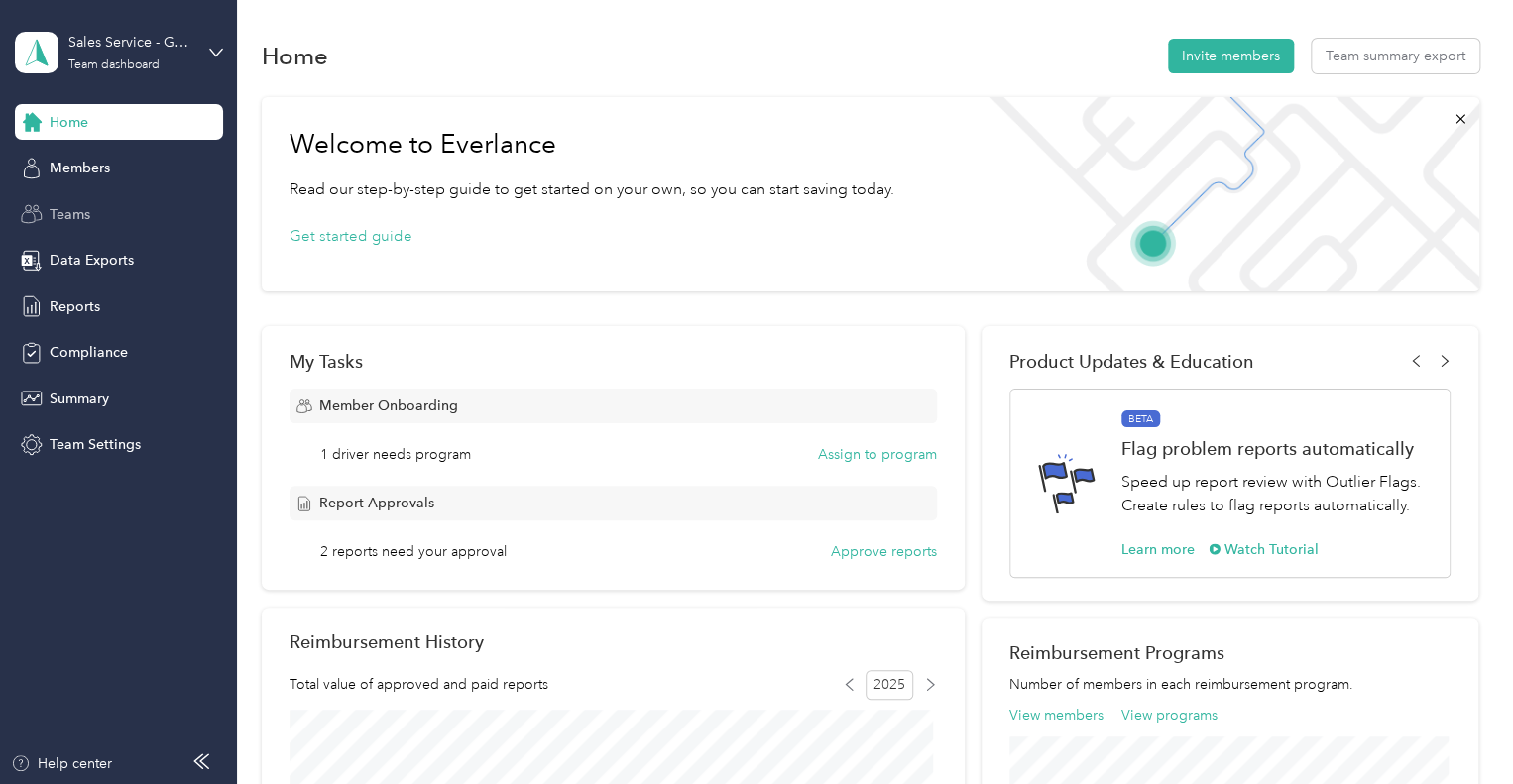 click on "Teams" at bounding box center (69, 214) 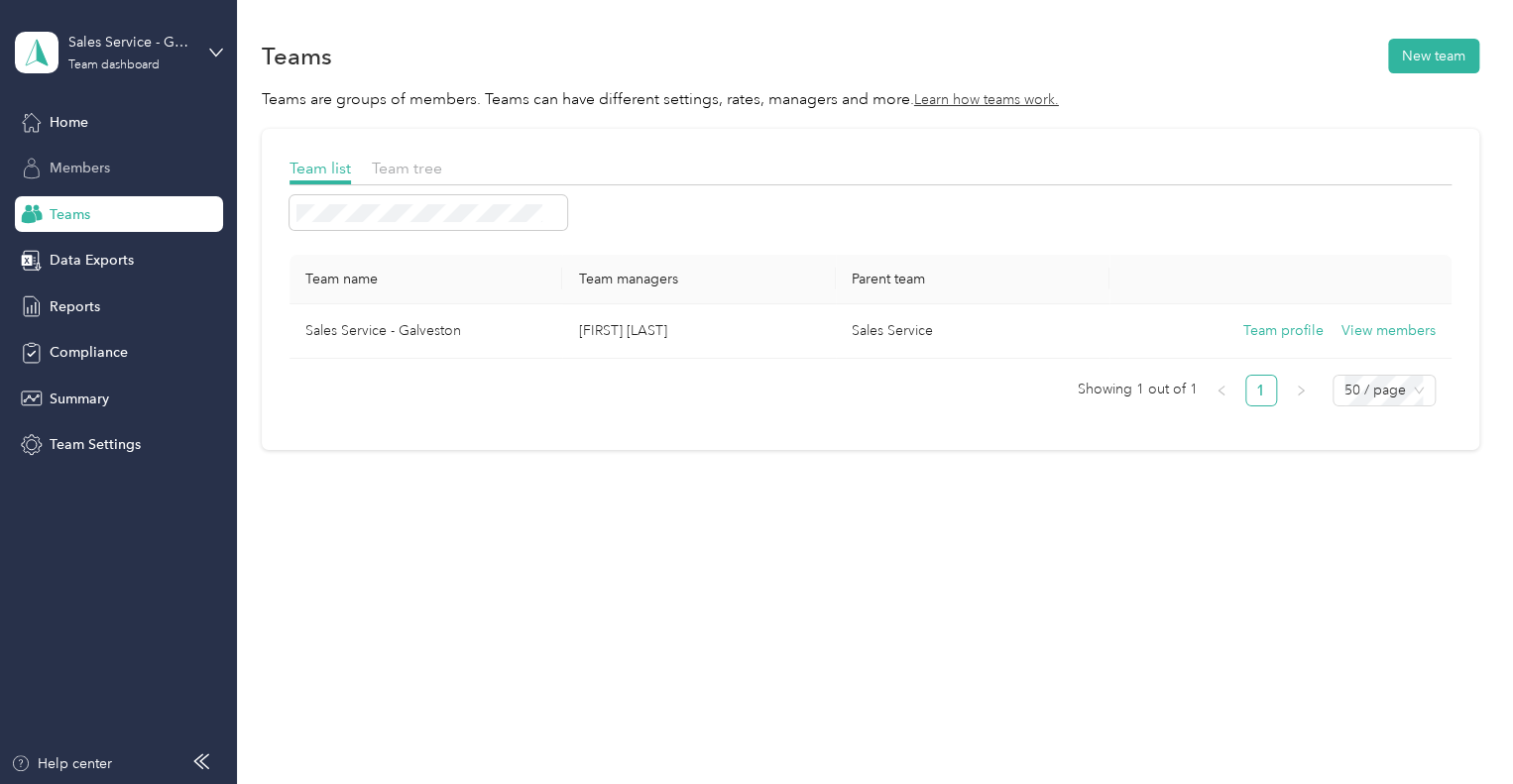 click on "Members" at bounding box center (79, 168) 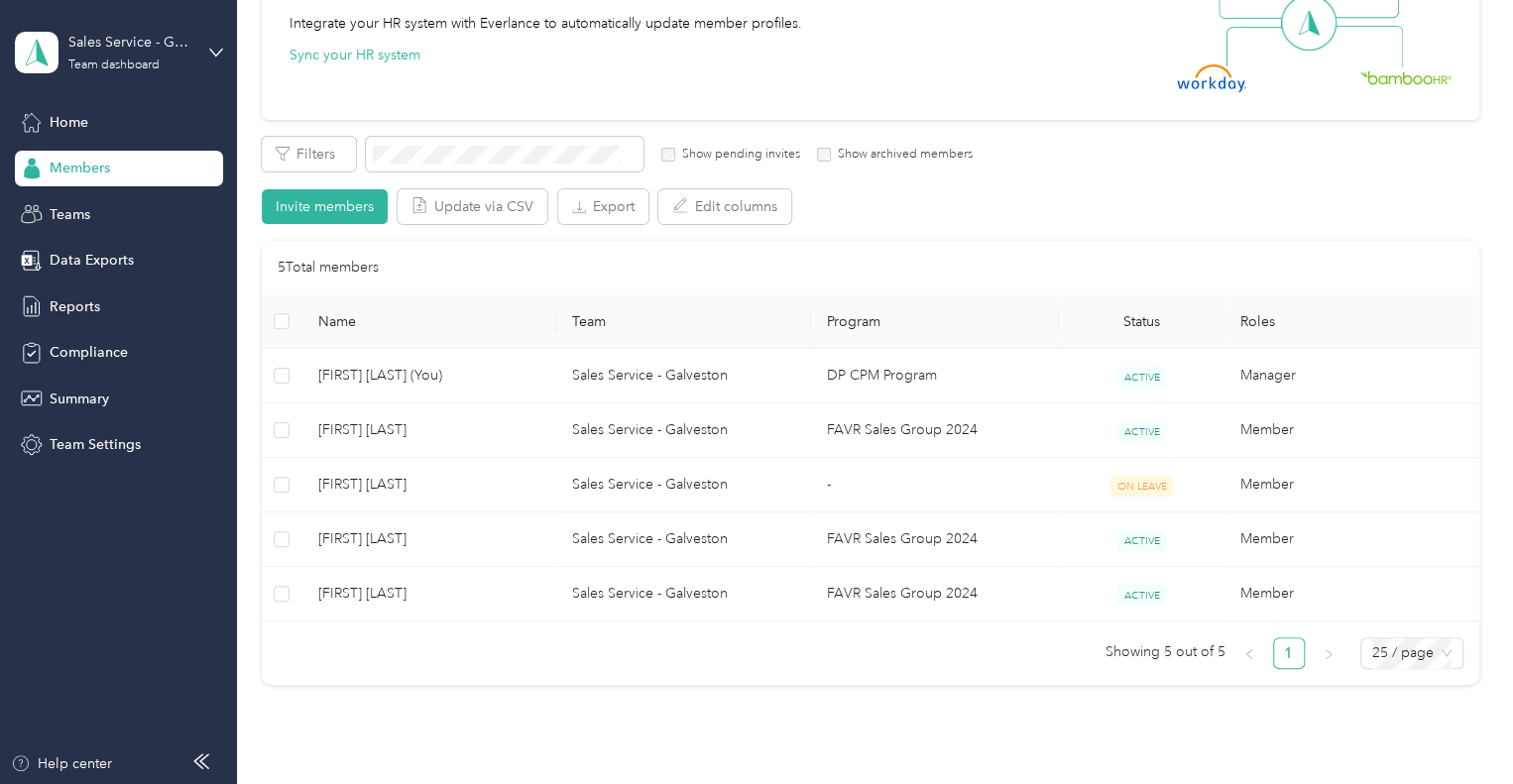 scroll, scrollTop: 237, scrollLeft: 0, axis: vertical 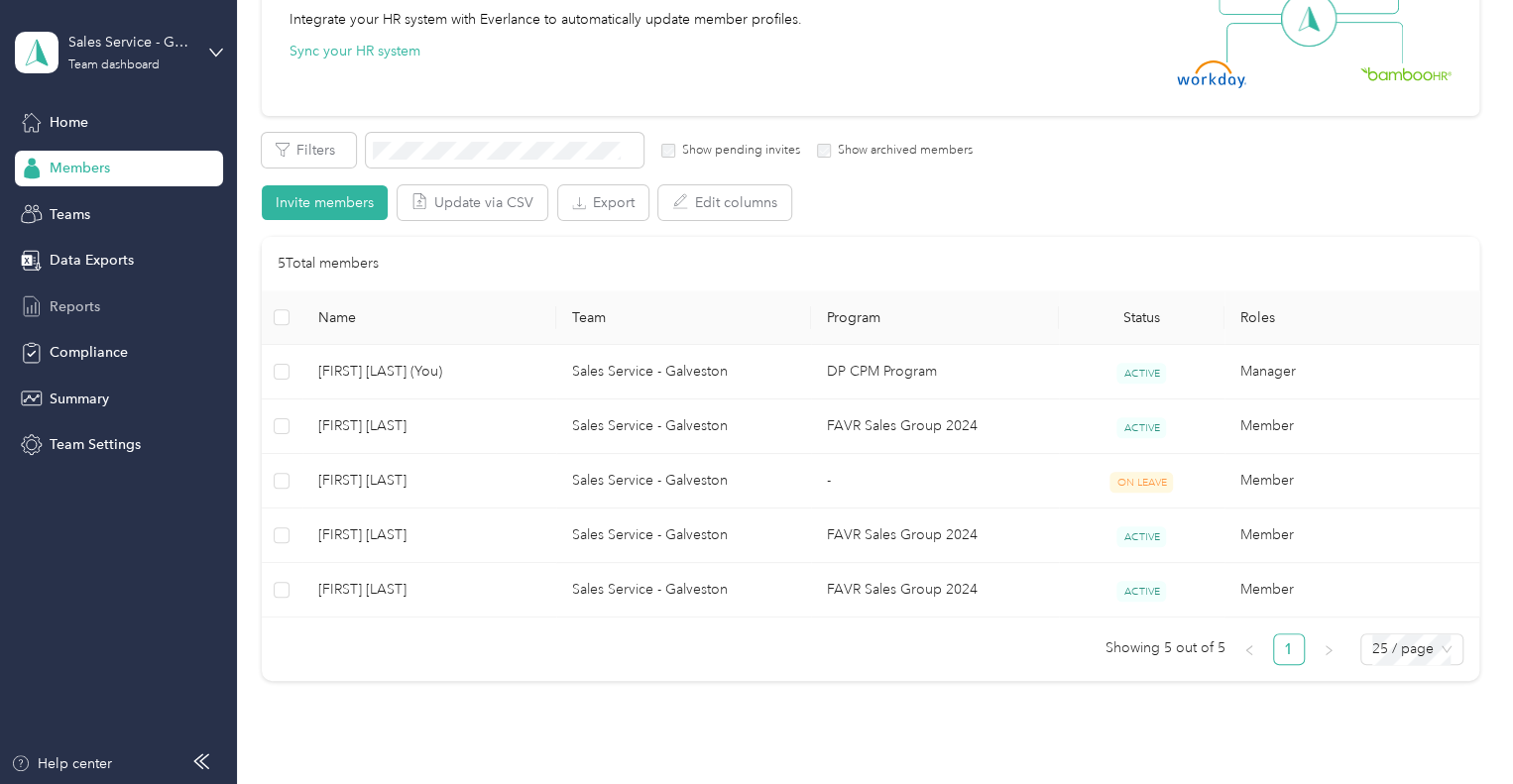click on "Reports" at bounding box center (74, 306) 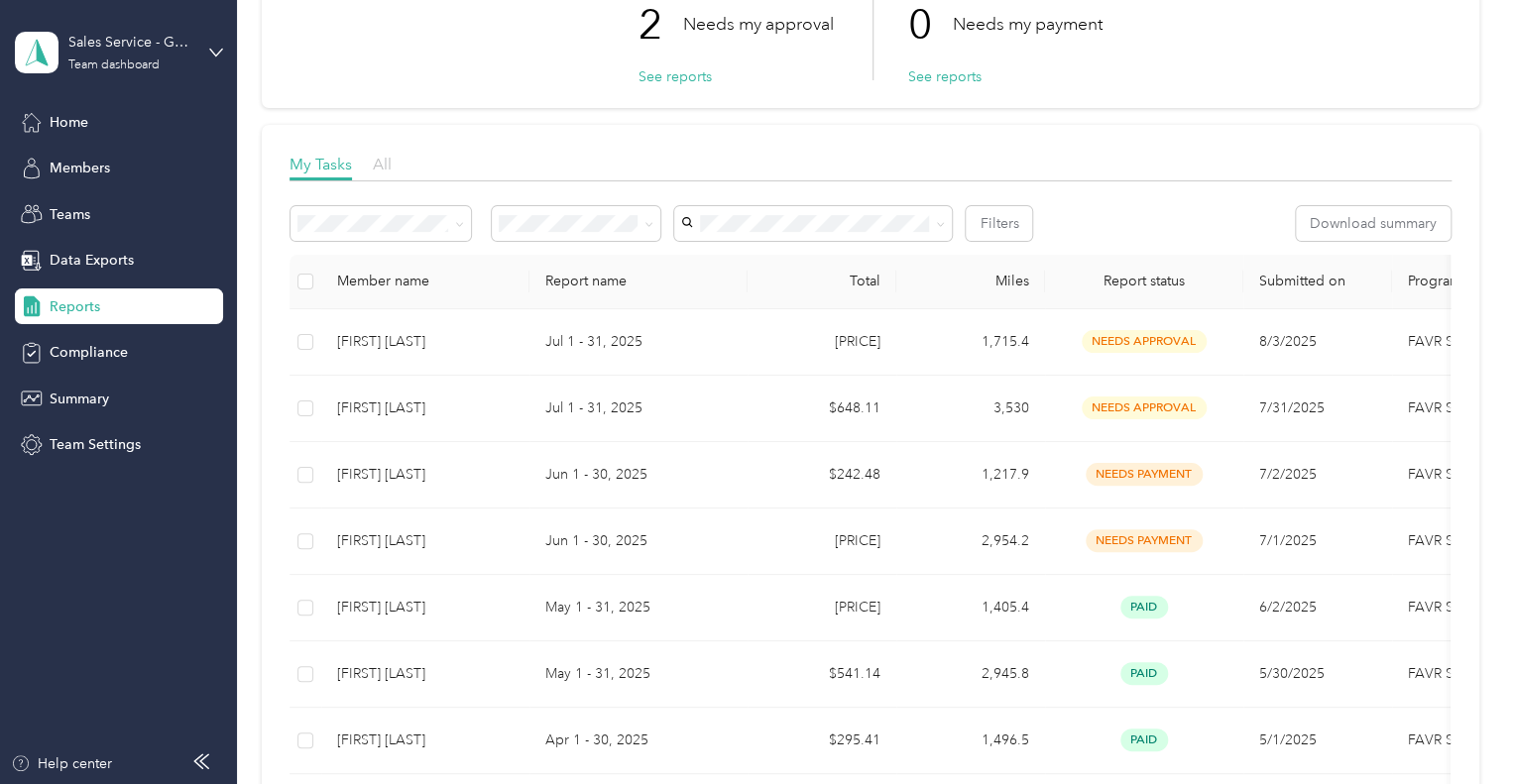 scroll, scrollTop: 166, scrollLeft: 0, axis: vertical 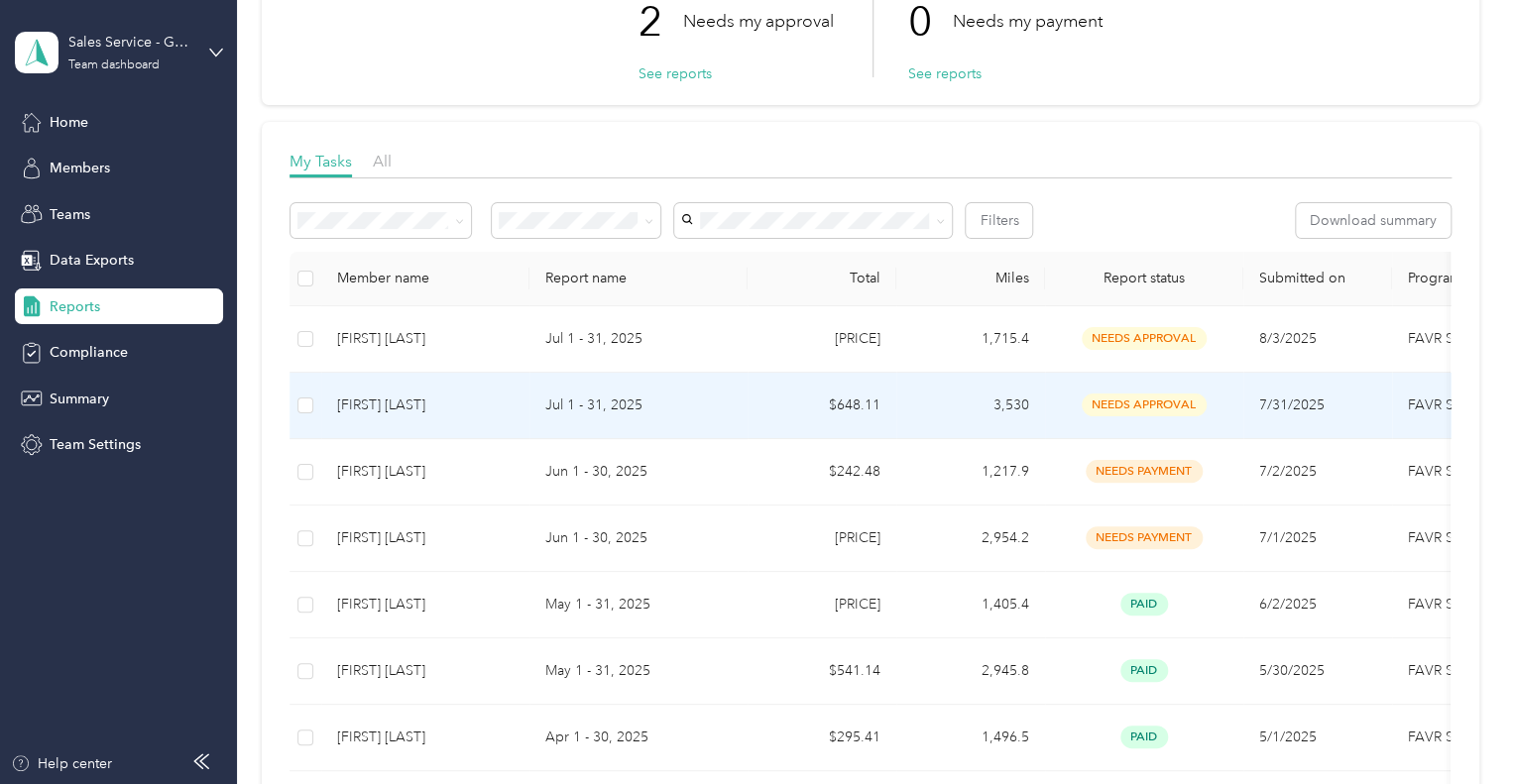 click on "[FIRST] [LAST]" at bounding box center [425, 405] 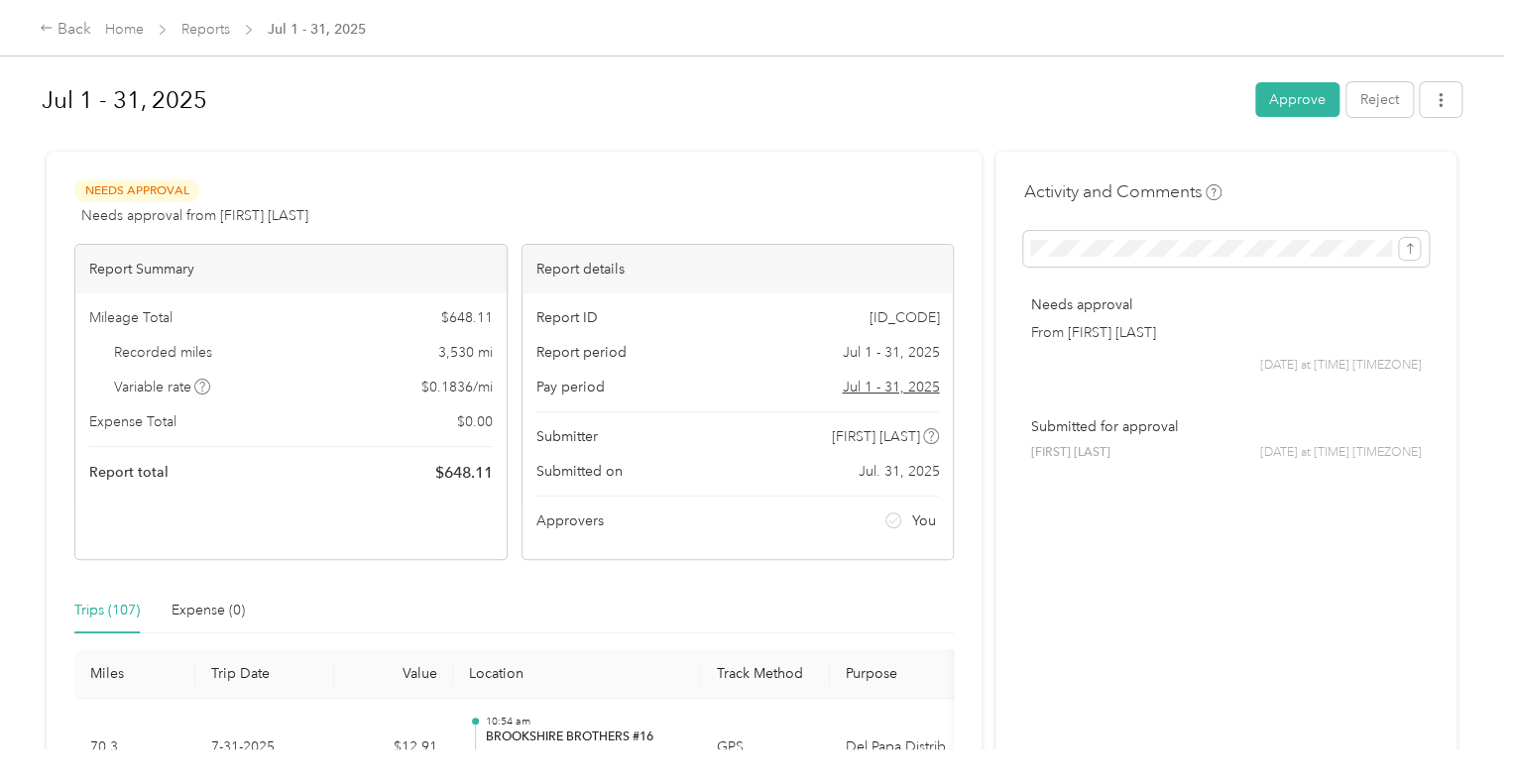 click on "Jul [NUMBER] - [NUMBER], [YEAR] Approve Reject Needs Approval Needs approval from [FIRST] [LAST] View  activity & comments Report Summary Mileage Total $ [PRICE] Recorded miles [NUMBER]   mi Variable rate   $ [PRICE] / mi Expense Total $ [PRICE] Report total $ [PRICE] Report details Report ID [ID_CODE] Report period Jul [NUMBER] - [NUMBER], [YEAR] Pay period Jul [NUMBER] - [NUMBER], [YEAR] Submitter [FIRST] [LAST] Submitted on Jul. [NUMBER], [YEAR] Approvers You Trips ([NUMBER]) Expense ([NUMBER]) Miles Trip Date Value Location Track Method Purpose Notes Tags                   [NUMBER] [DATE] [PRICE] [TIME] [STORE_NAME] [TIME] Home  GPS [COMPANY_NAME] - [NUMBER] [DATE] [PRICE] [TIME] [STORE_NAME] [TIME] [STORE_NAME] GPS [COMPANY_NAME] - [NUMBER] [DATE] [PRICE] [TIME] [STORE_NAME] [TIME] [STORE_NAME] GPS [COMPANY_NAME] - [NUMBER] [DATE] [PRICE] [TIME] Home  [TIME] [STORE_NAME] GPS [COMPANY_NAME] - [NUMBER] [DATE] [PRICE] [TIME] [STORE_NAME] [TIME] [STORE_NAME] GPS [COMPANY_NAME] - [NUMBER] [DATE] [PRICE] [TIME] [STREET], [CITY], [STATE] [POSTAL_CODE], USA  [TIME] -" at bounding box center (752, 375) 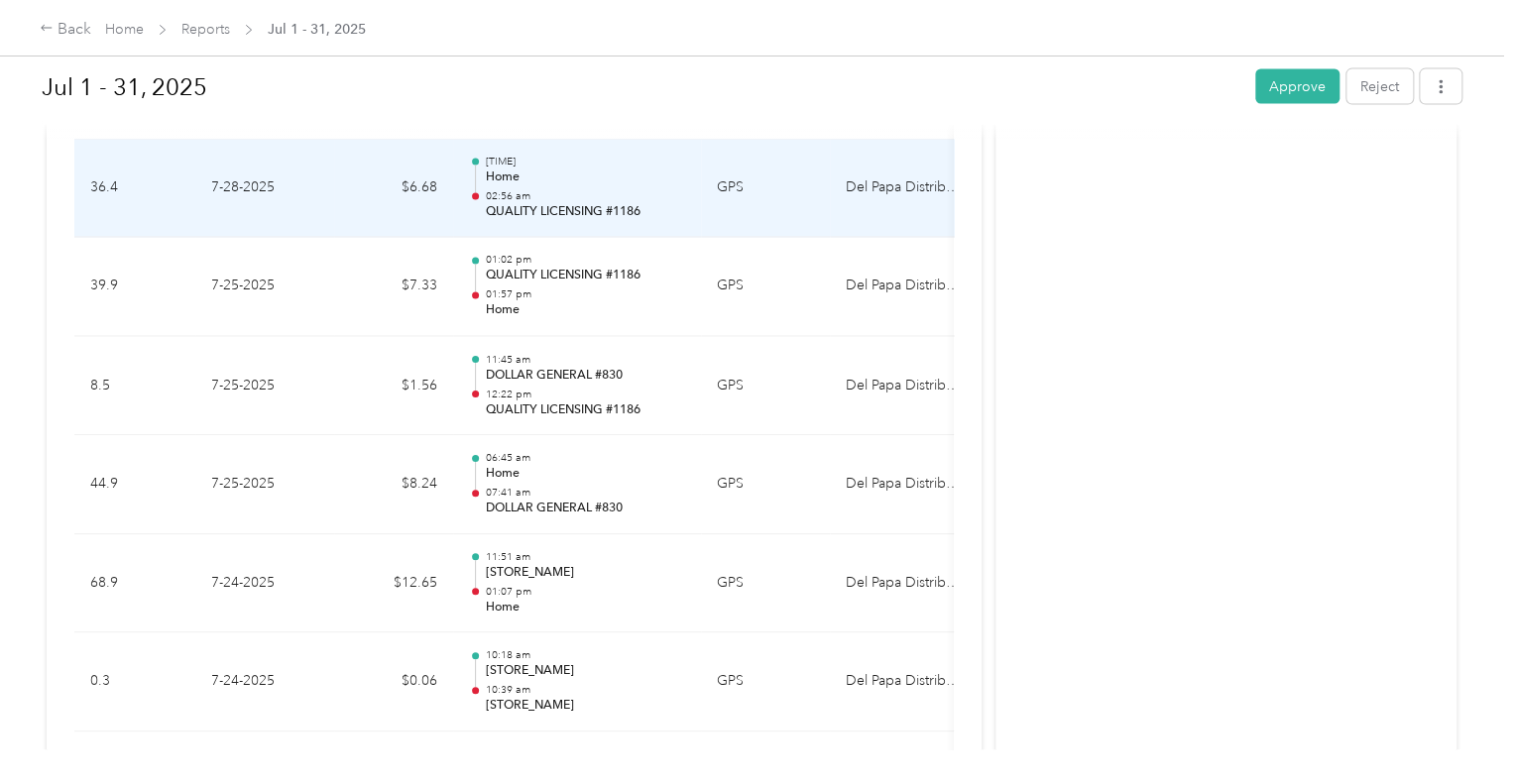 scroll, scrollTop: 2151, scrollLeft: 0, axis: vertical 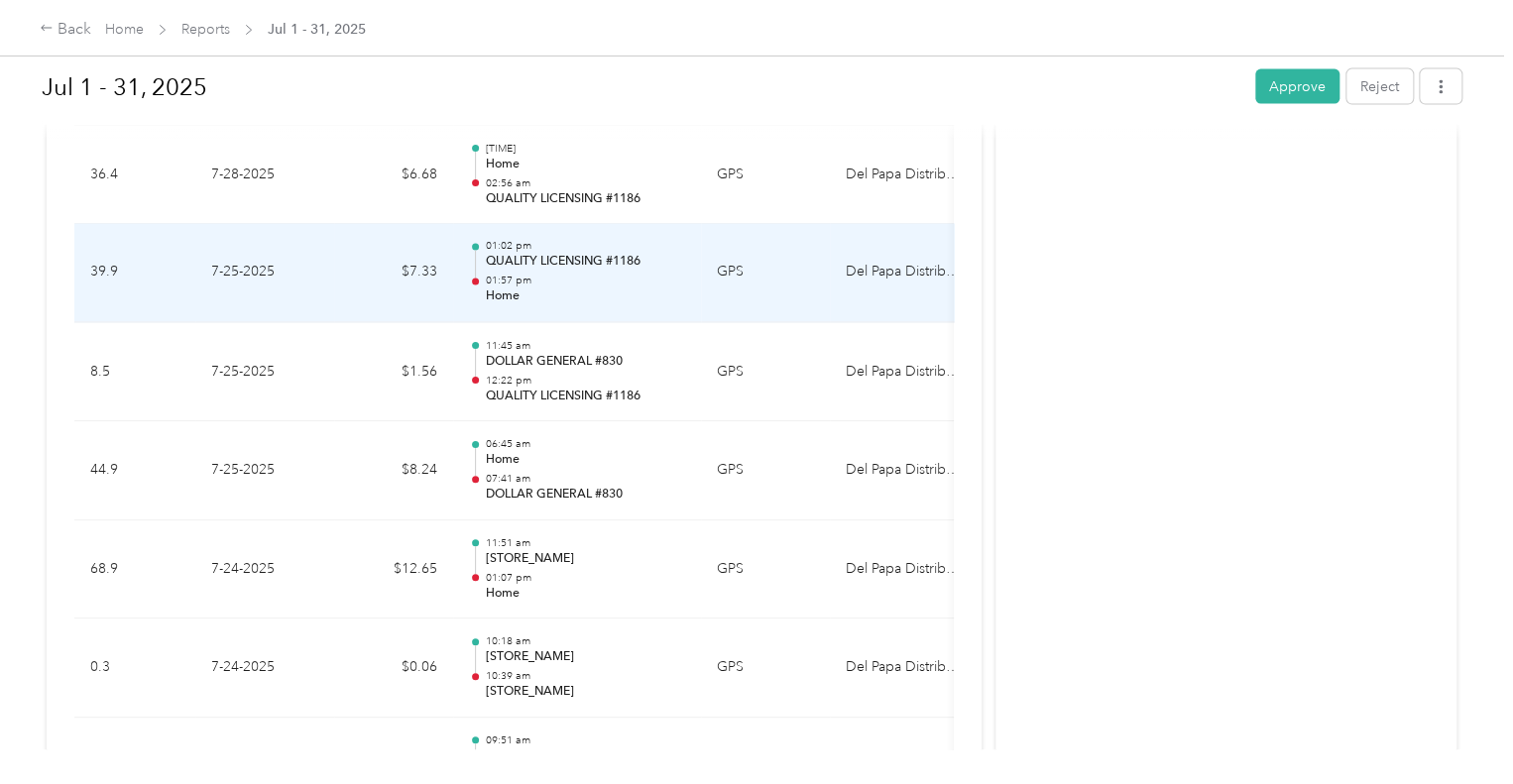 click on "QUALITY LICENSING #1186" at bounding box center [585, 263] 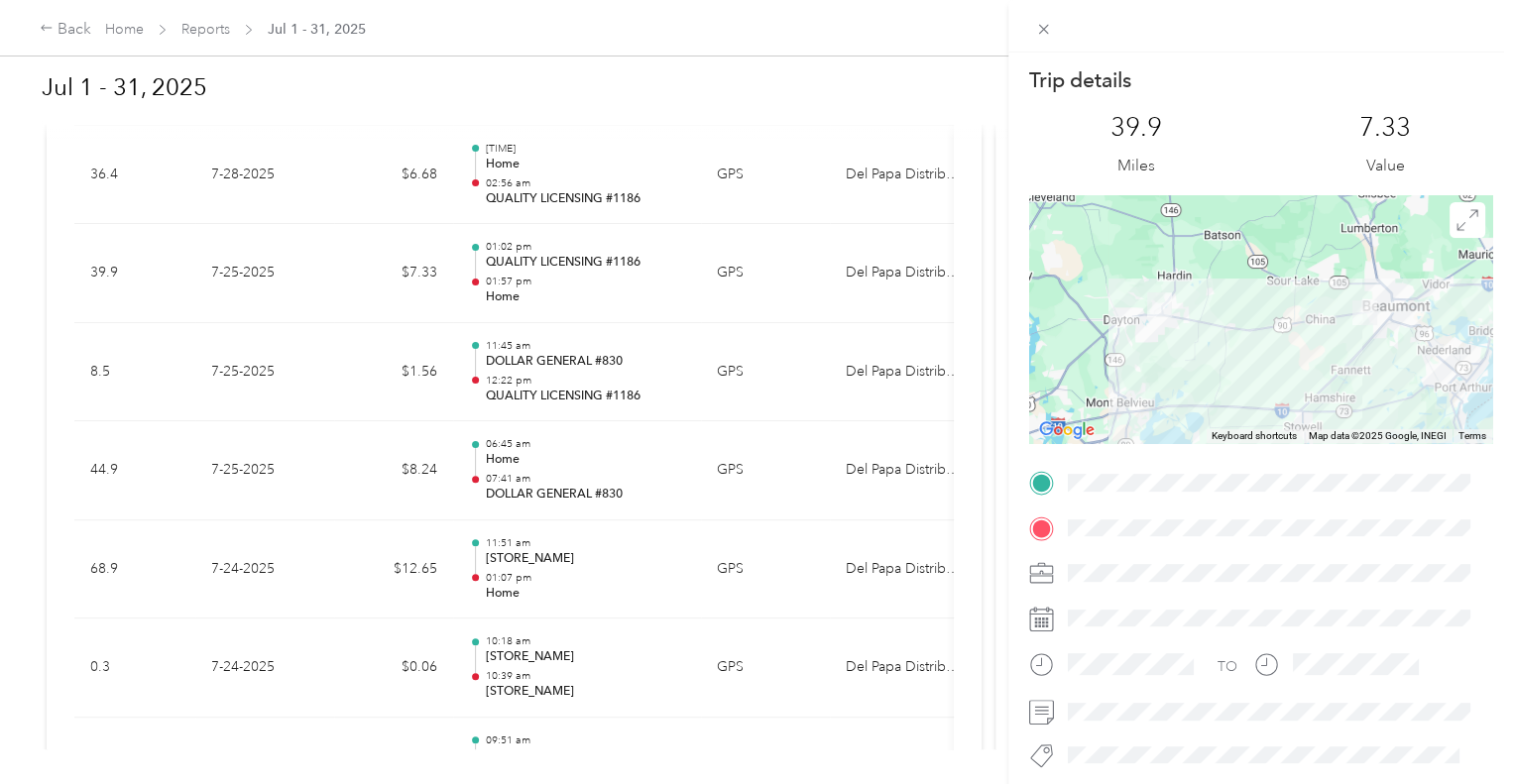 click on "Trip details This trip cannot be edited because it is either under review, approved, or paid. Contact your Team Manager to edit it. [NUMBER] Miles [NUMBER] Value  To navigate the map with touch gestures double-tap and hold your finger on the map, then drag the map. ← Move left → Move right ↑ Move up ↓ Move down + Zoom in - Zoom out Home Jump left by [PERCENTAGE]% End Jump right by [PERCENTAGE]% Page Up Jump up by [PERCENTAGE]% Page Down Jump down by [PERCENTAGE]% Keyboard shortcuts Map Data Map data ©[YEAR], Google, INEGI Map data ©[YEAR], Google, INEGI [NUMBER] km  Click to toggle between metric and imperial units Terms Report a map error TO" at bounding box center (756, 392) 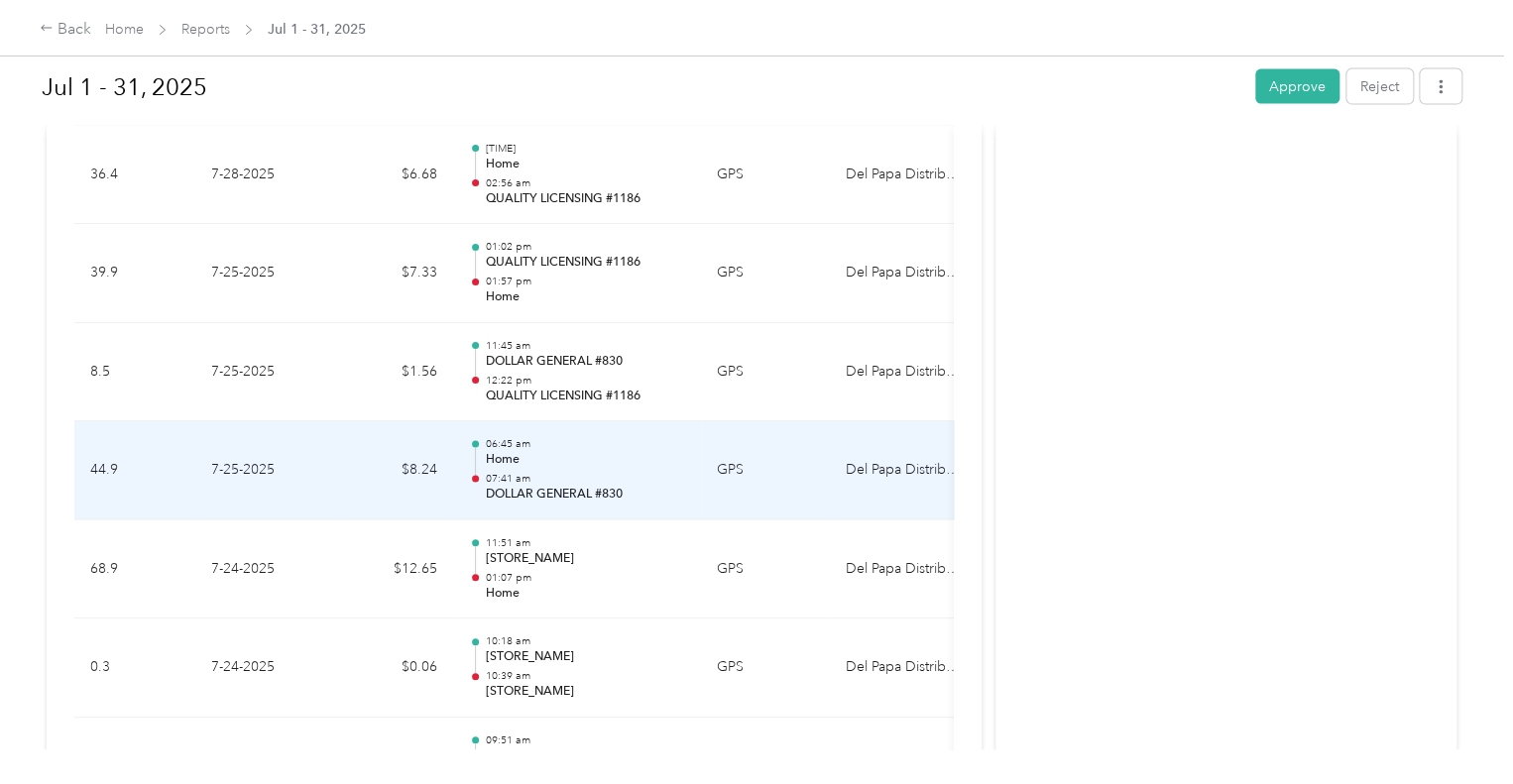 click on "Home" at bounding box center [585, 460] 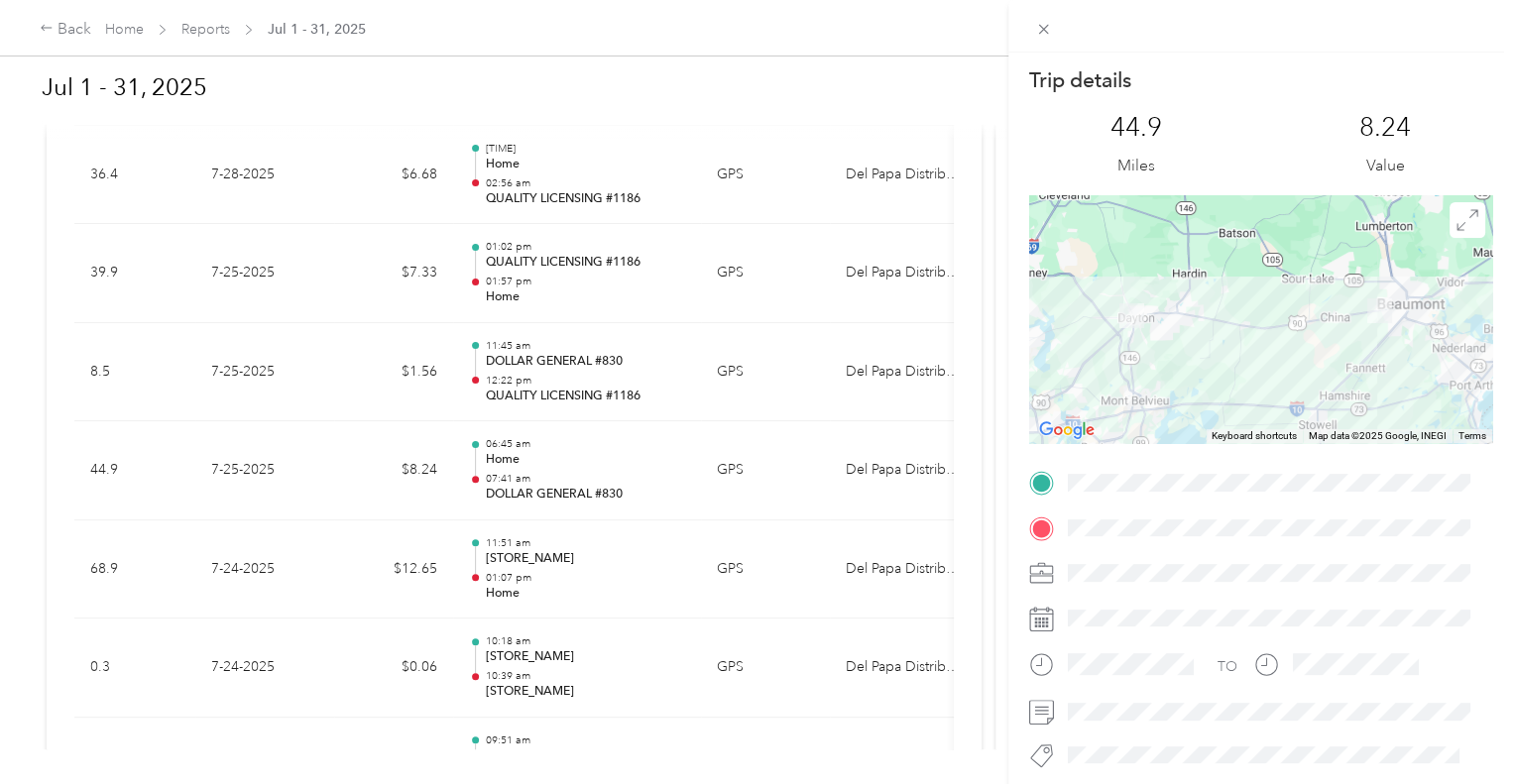 click on "Trip details This trip cannot be edited because it is either under review, approved, or paid. Contact your Team Manager to edit it. [NUMBER] Miles [NUMBER] Value  To navigate the map with touch gestures double-tap and hold your finger on the map, then drag the map. ← Move left → Move right ↑ Move up ↓ Move down + Zoom in - Zoom out Home Jump left by [PERCENTAGE]% End Jump right by [PERCENTAGE]% Page Up Jump up by [PERCENTAGE]% Page Down Jump down by [PERCENTAGE]% Keyboard shortcuts Map Data Map data ©[YEAR], Google, INEGI Map data ©[YEAR], Google, INEGI [NUMBER] km  Click to toggle between metric and imperial units Terms Report a map error TO" at bounding box center (756, 392) 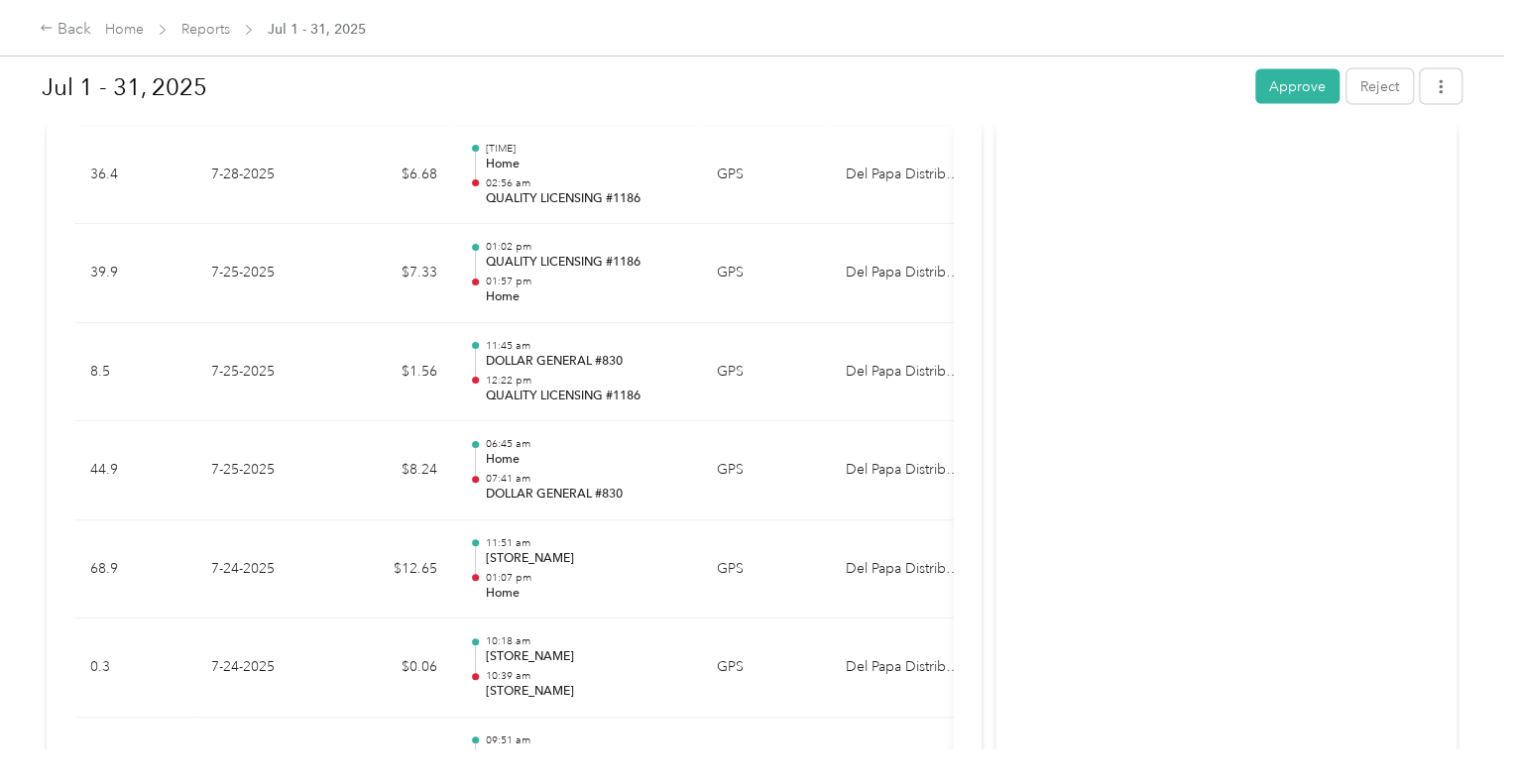 click on "Activity and Comments   Needs approval From [FIRST] [LAST] [DATE] at [TIME] [TIMEZONE] Submitted for approval [FIRST] [LAST] [DATE] at [TIME] [TIMEZONE]" at bounding box center [1225, 3582] 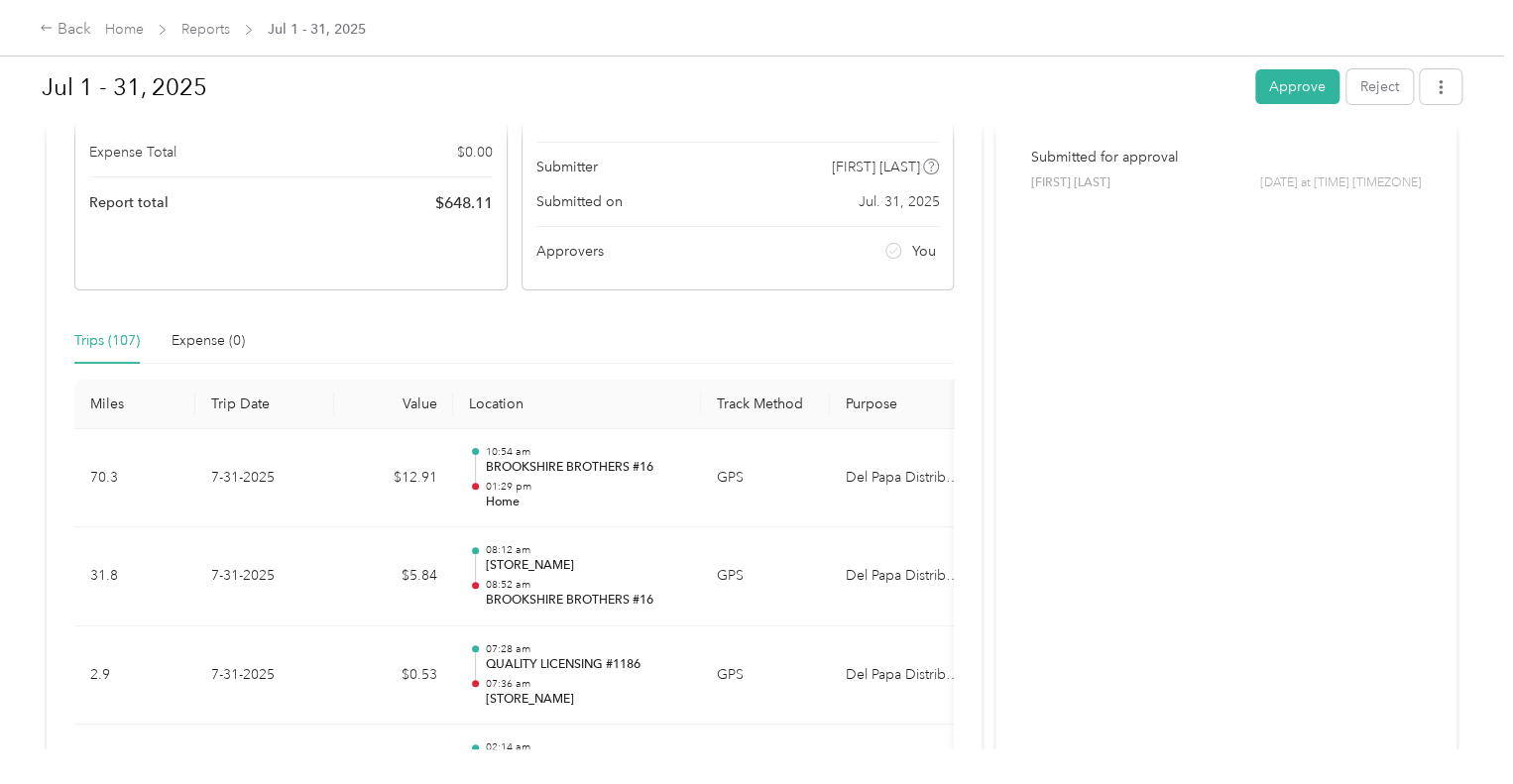 scroll, scrollTop: 0, scrollLeft: 0, axis: both 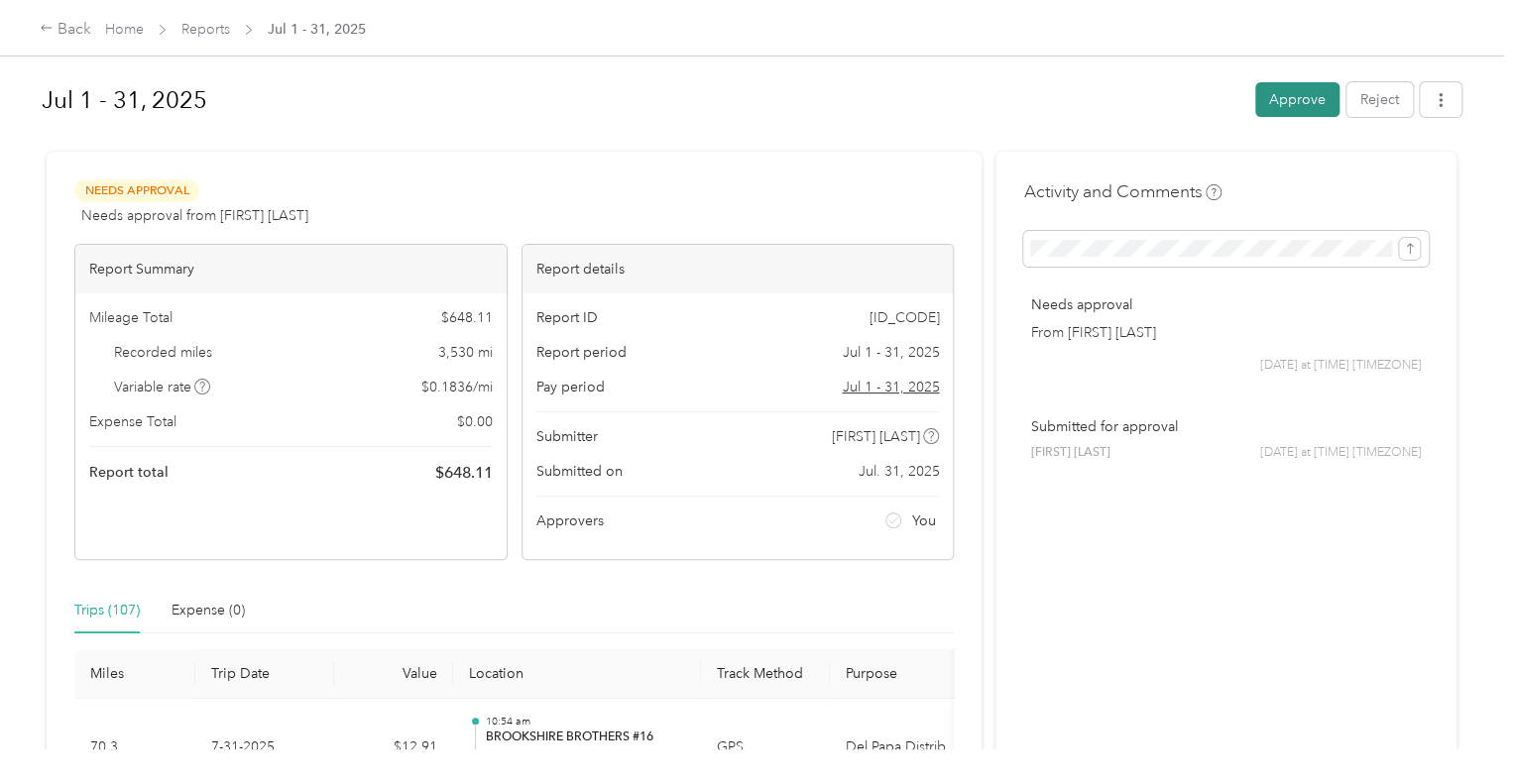 click on "Approve" at bounding box center (1297, 99) 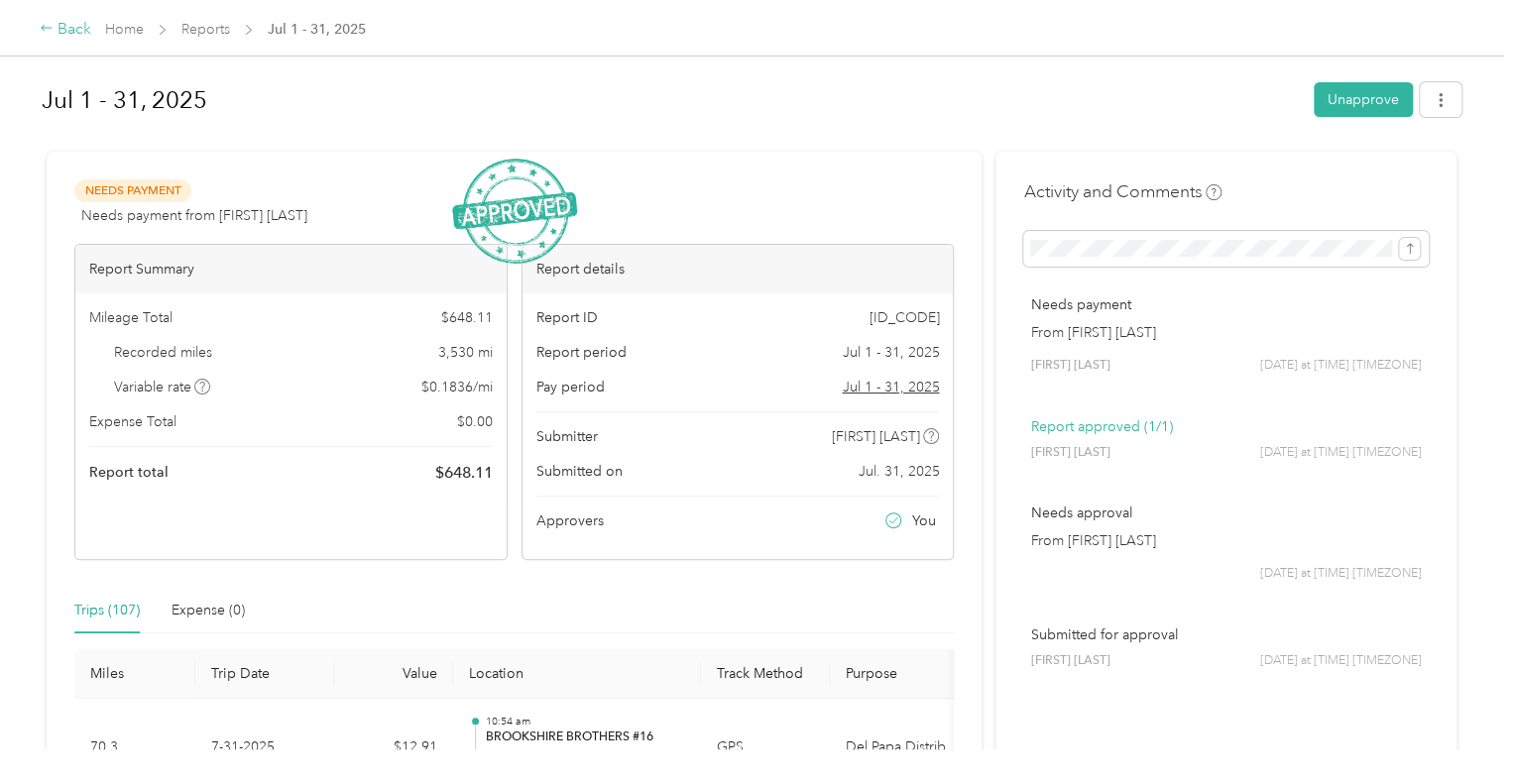 click on "Back" at bounding box center (65, 30) 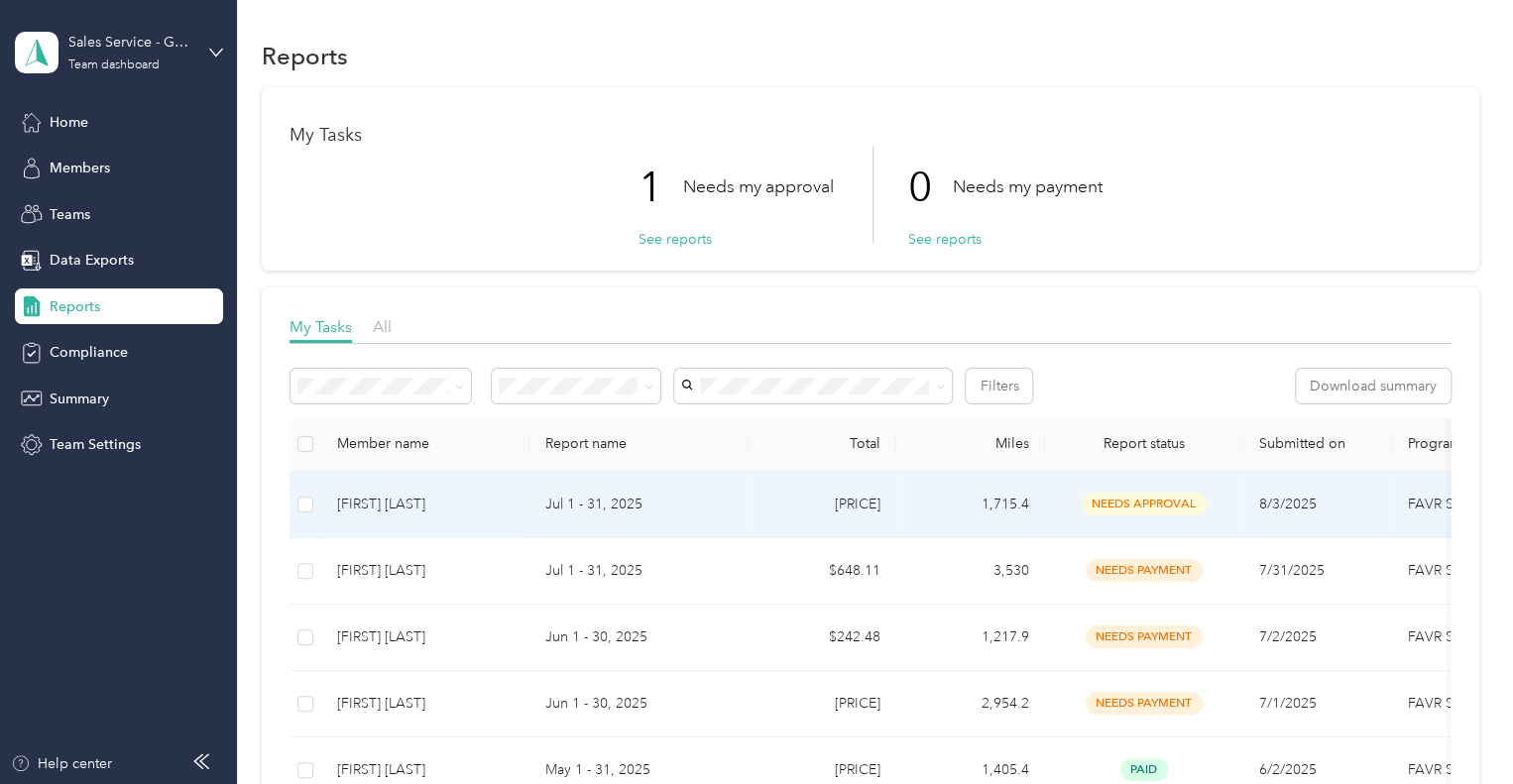click on "[FIRST] [LAST]" at bounding box center (425, 504) 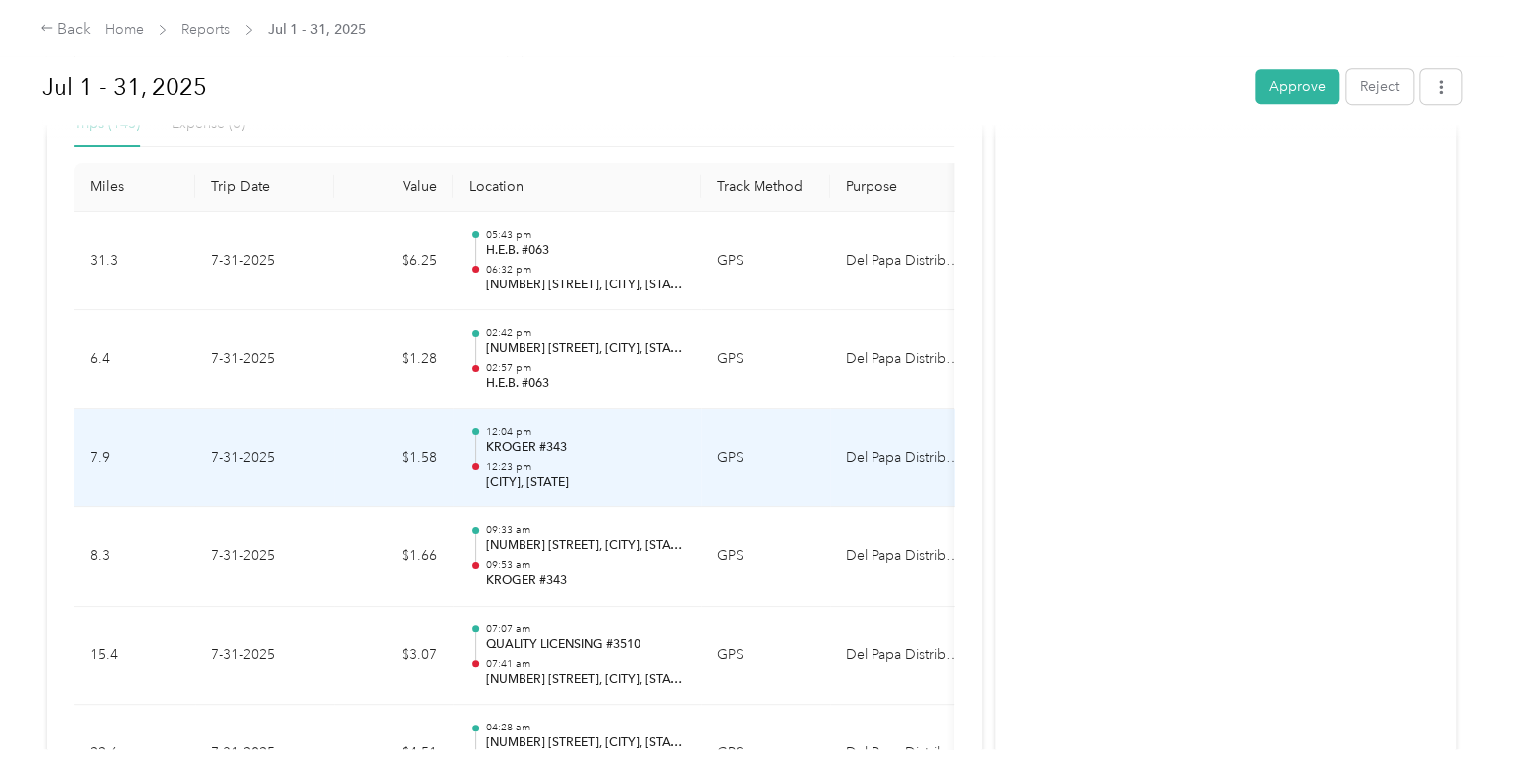 scroll, scrollTop: 488, scrollLeft: 0, axis: vertical 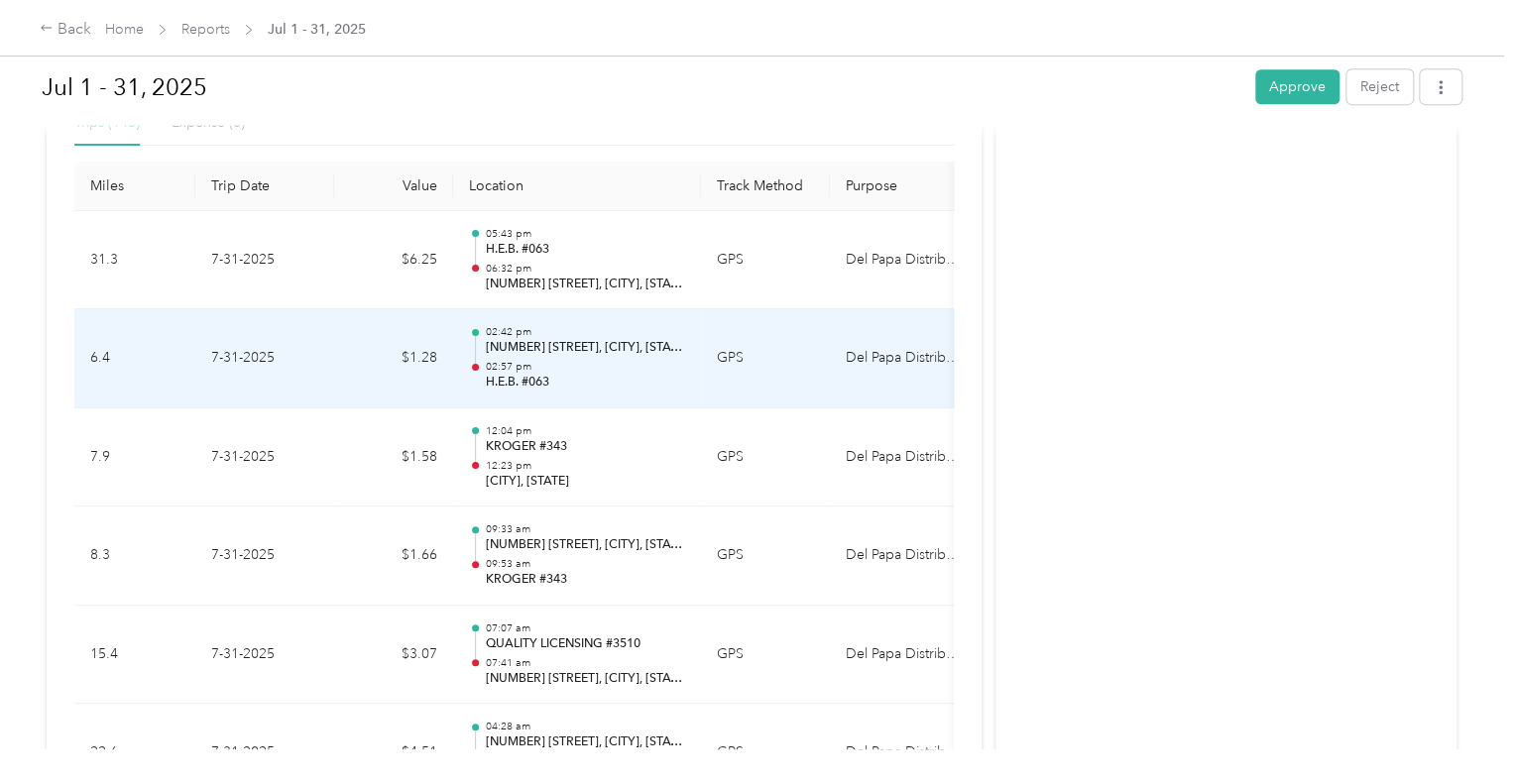 click on "[TIME] [NUMBER] [STREET], [CITY], [STATE] [TIME] [STORE_NAME]" at bounding box center [577, 359] 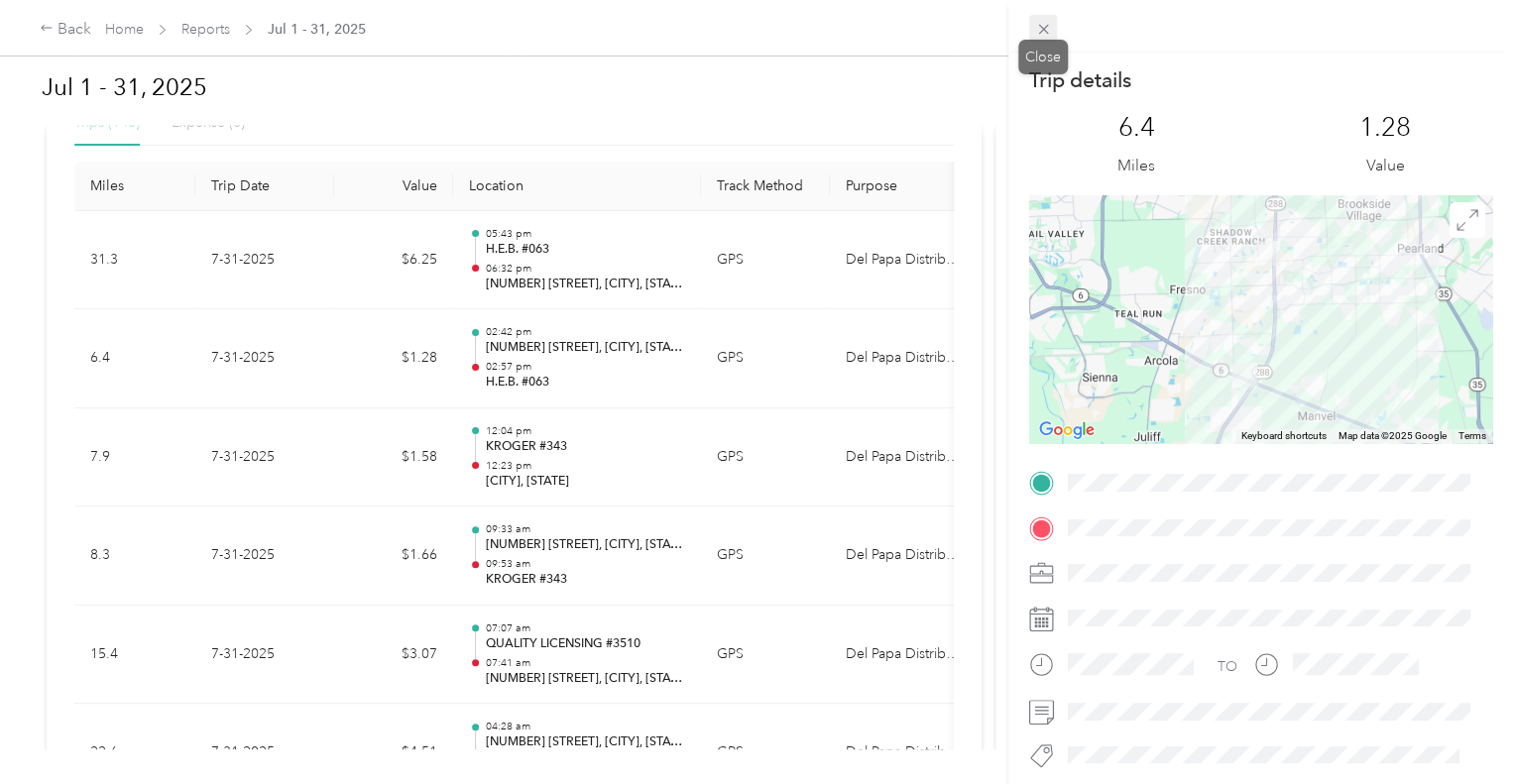 click 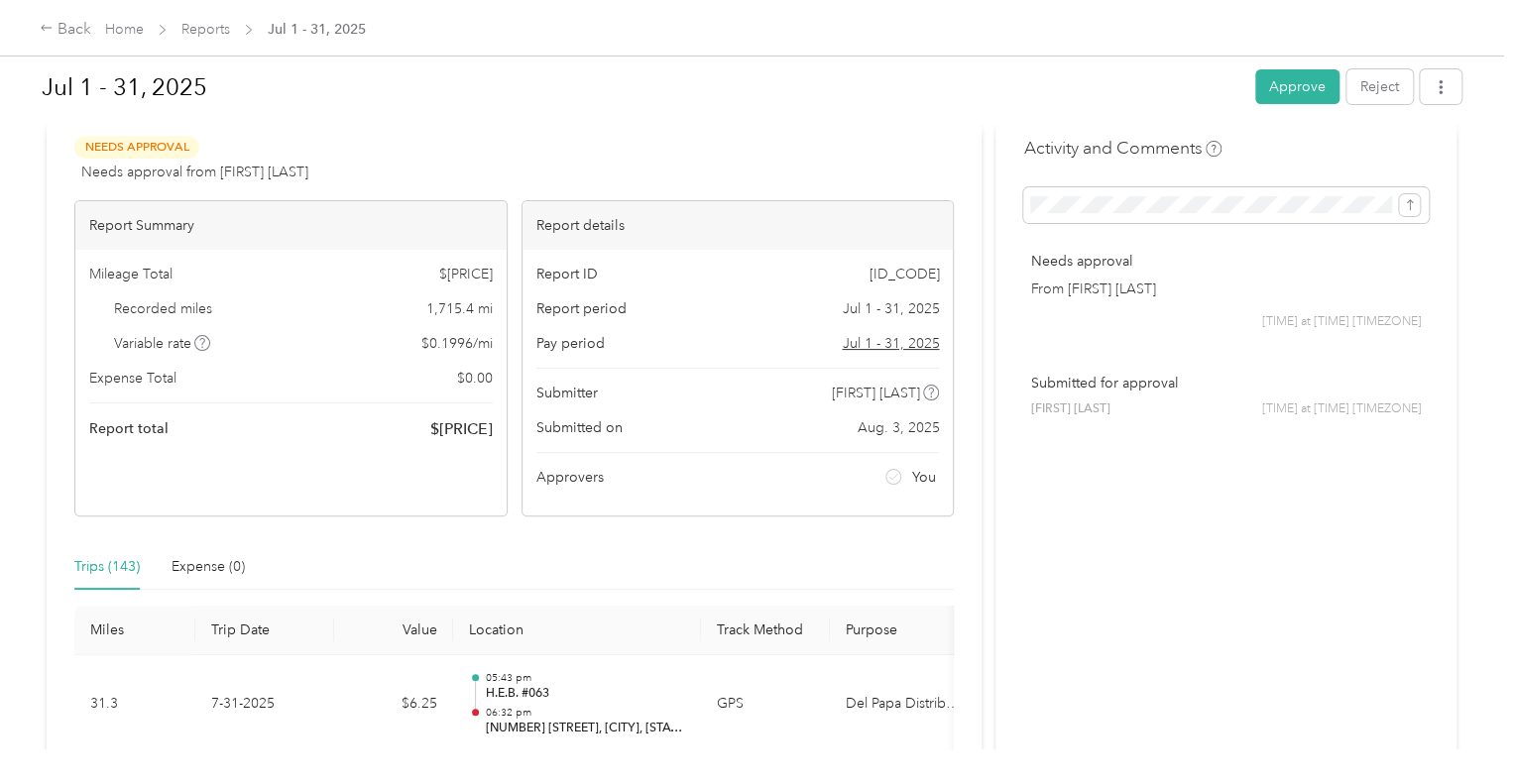 scroll, scrollTop: 0, scrollLeft: 0, axis: both 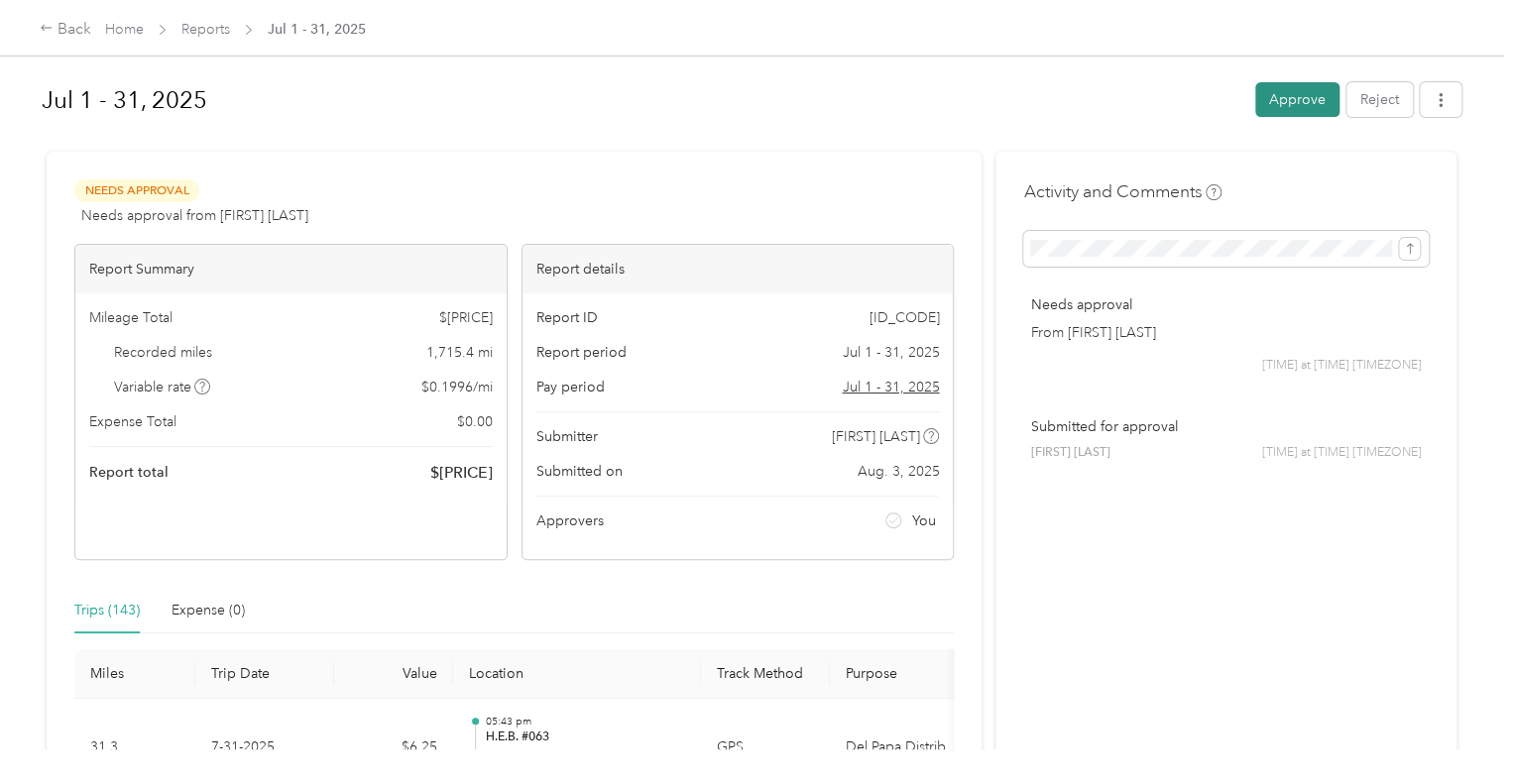 click on "Approve" at bounding box center (1297, 99) 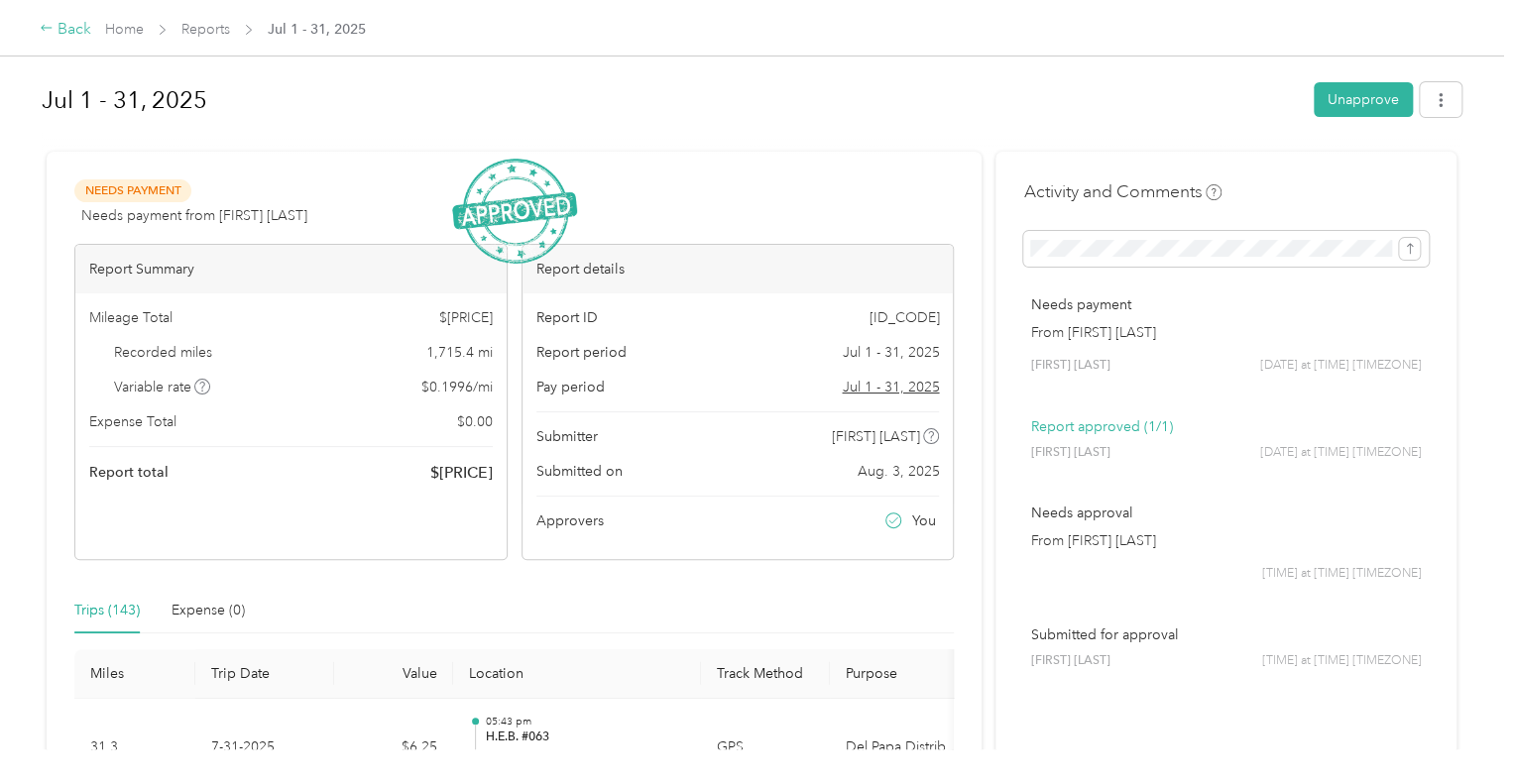 click 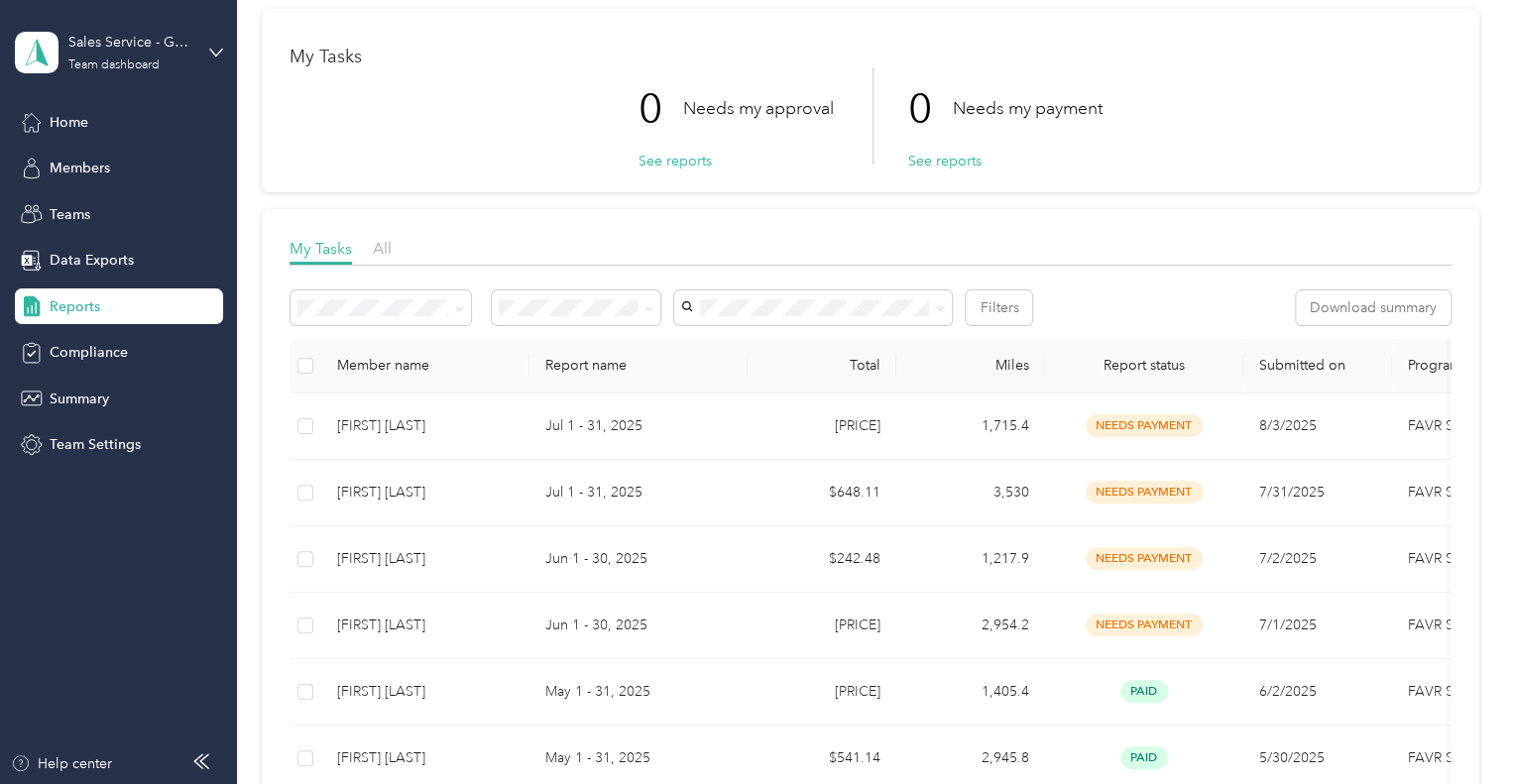 scroll, scrollTop: 0, scrollLeft: 0, axis: both 